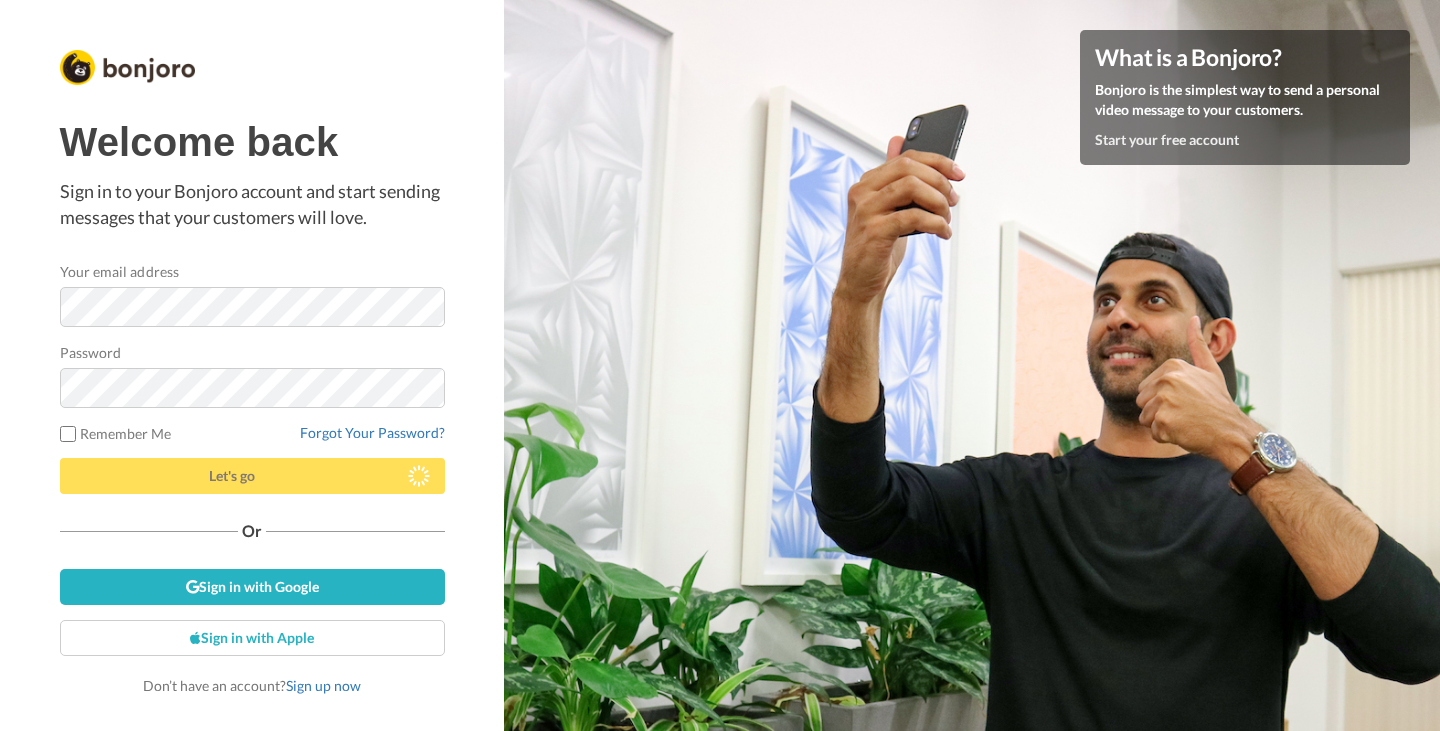 scroll, scrollTop: 0, scrollLeft: 0, axis: both 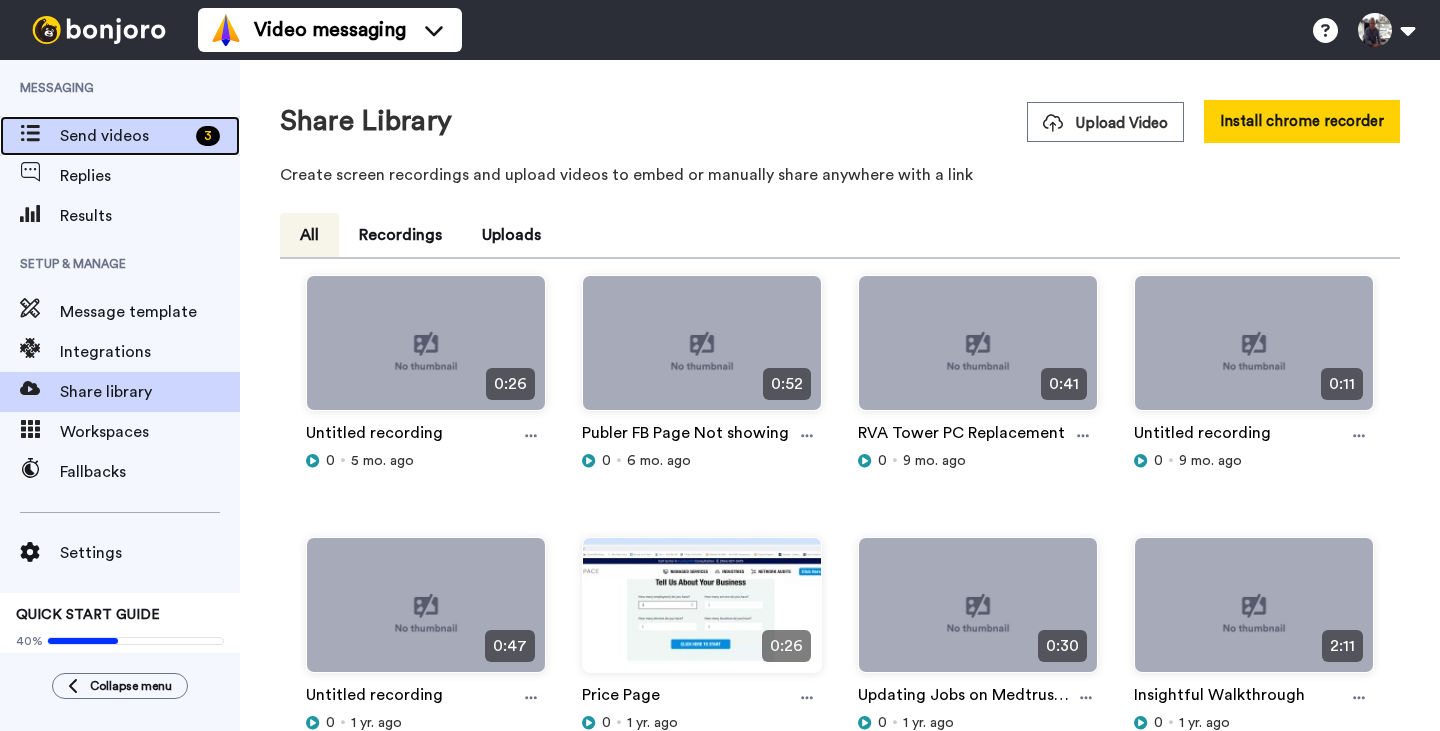 click on "Send videos" at bounding box center [124, 136] 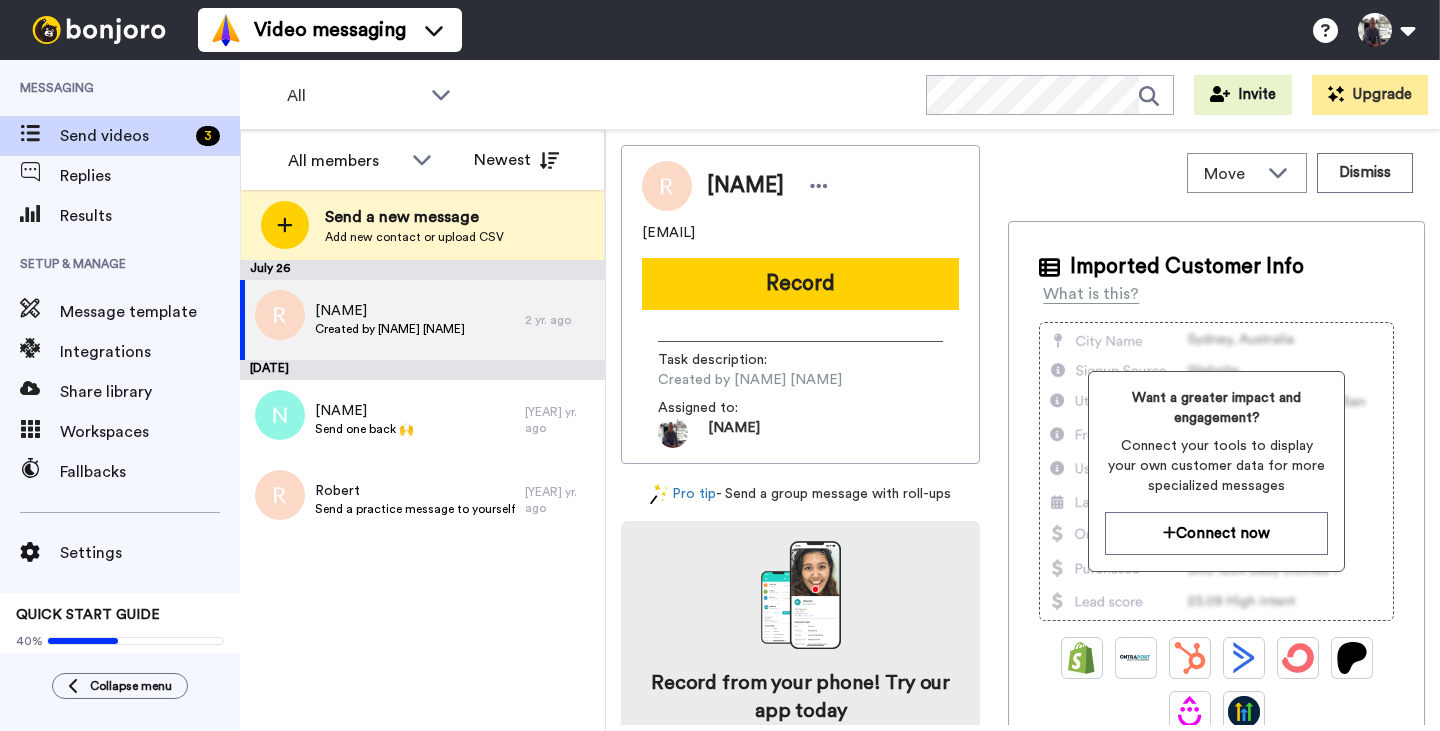 scroll, scrollTop: 0, scrollLeft: 0, axis: both 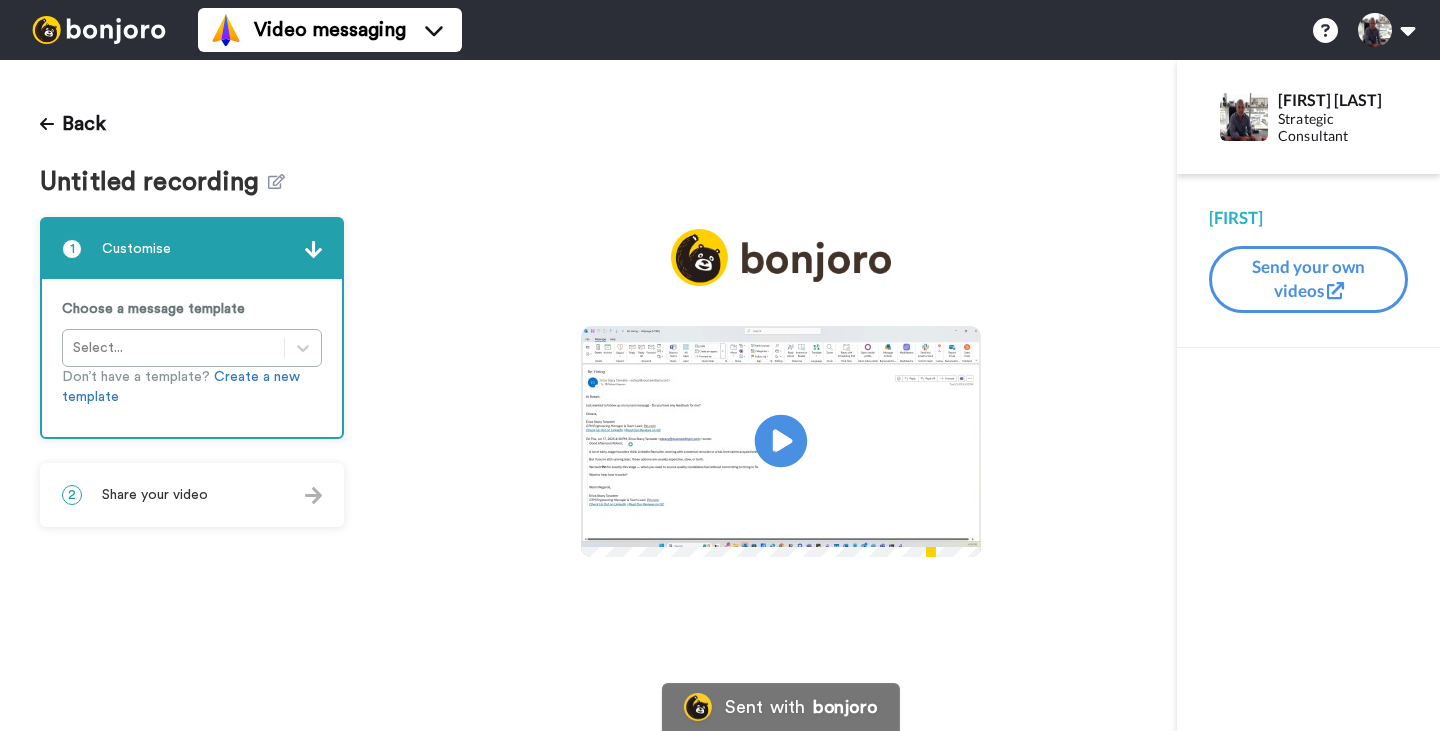click on "Play/Pause" 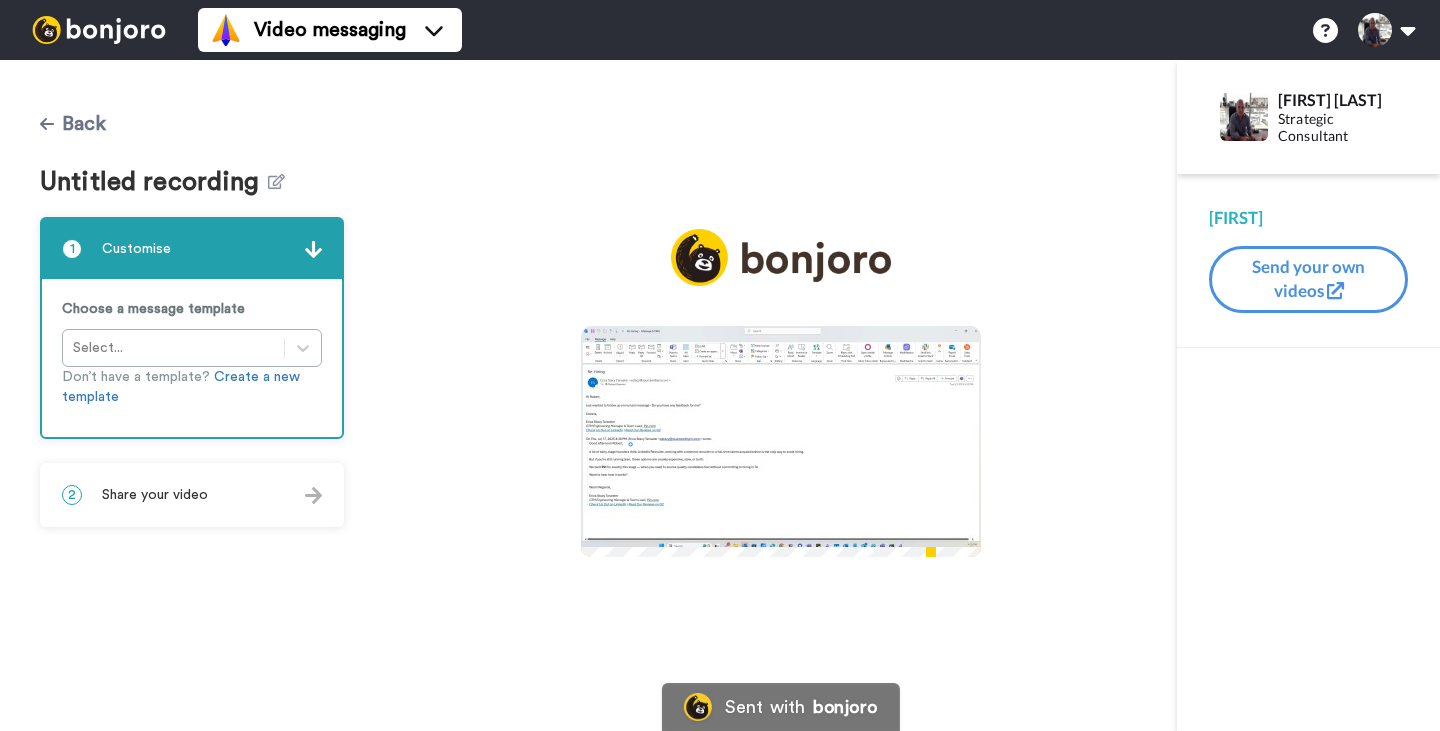 click on "Back" at bounding box center (73, 124) 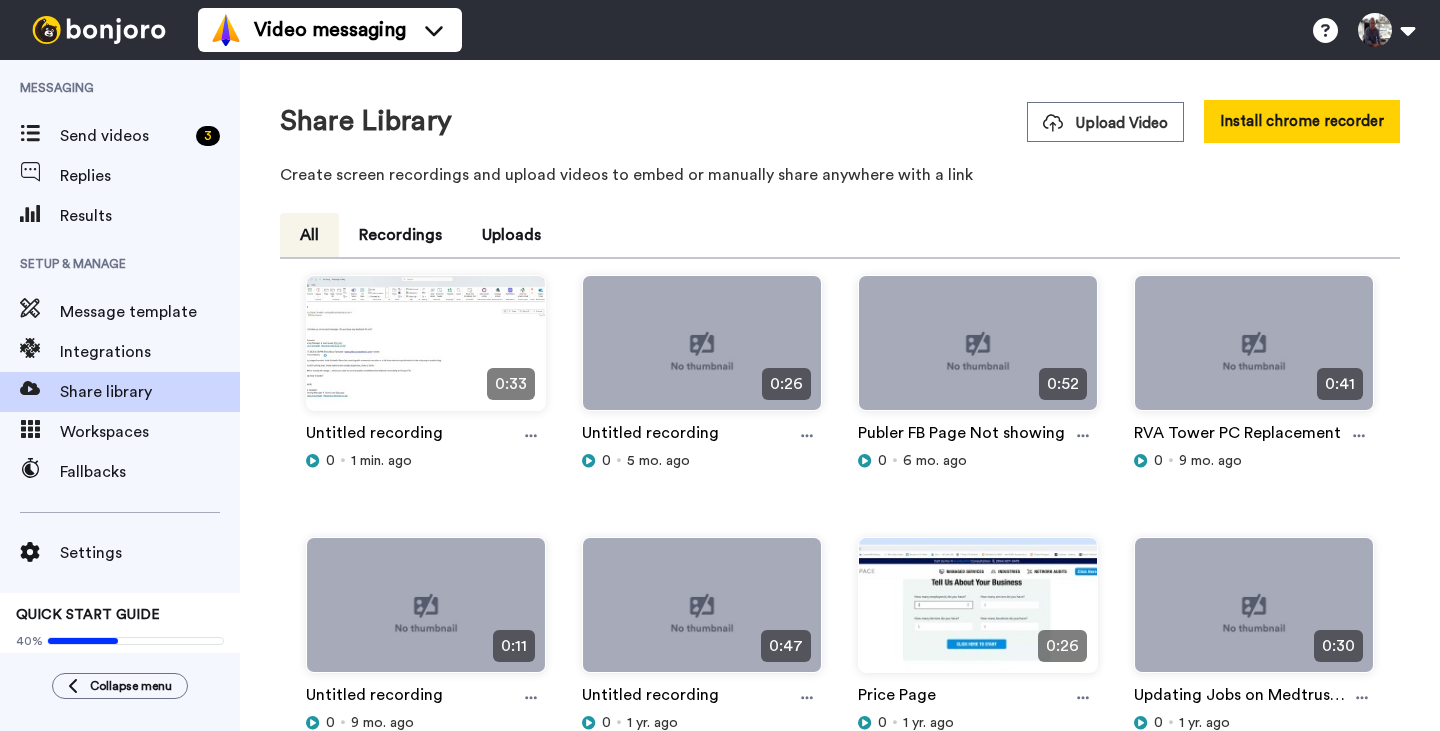 scroll, scrollTop: 0, scrollLeft: 0, axis: both 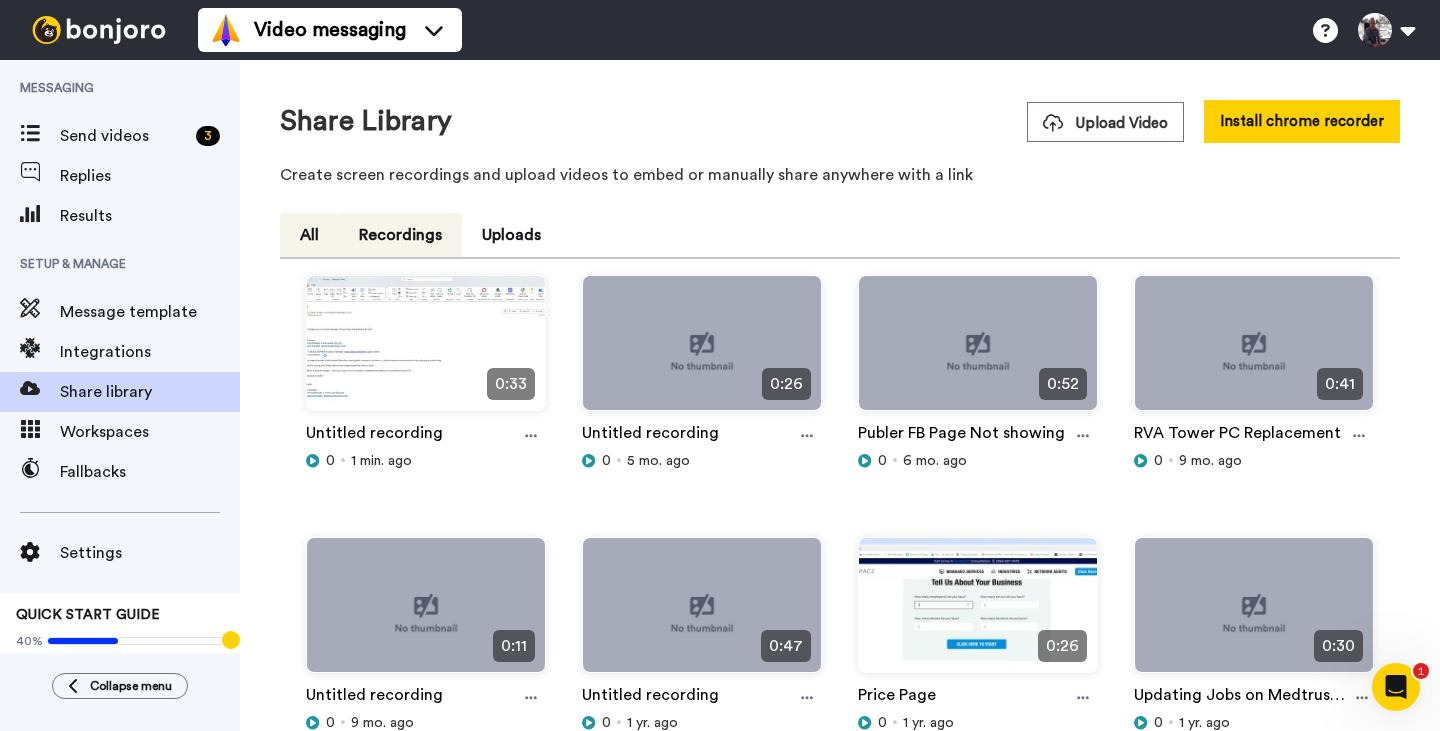 click on "Recordings" at bounding box center (400, 235) 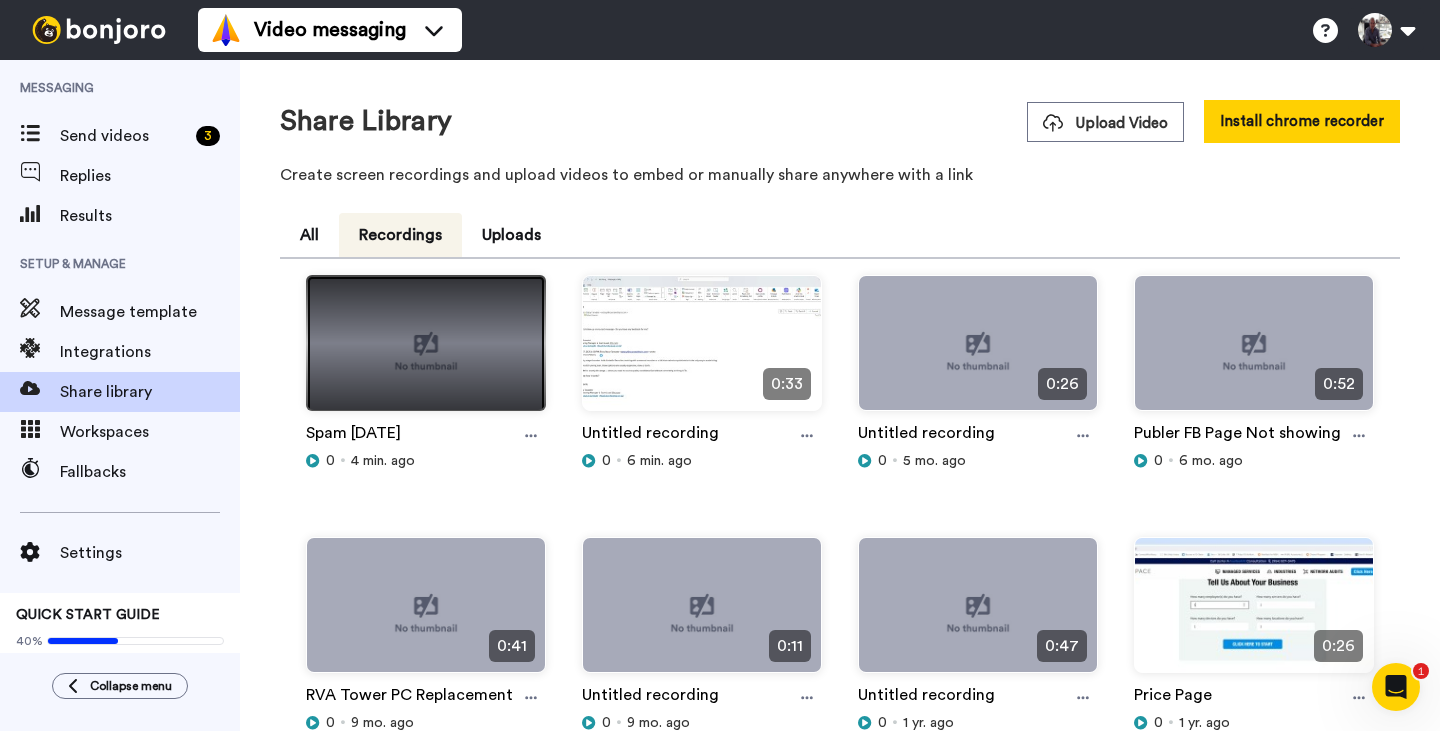 click at bounding box center (426, 351) 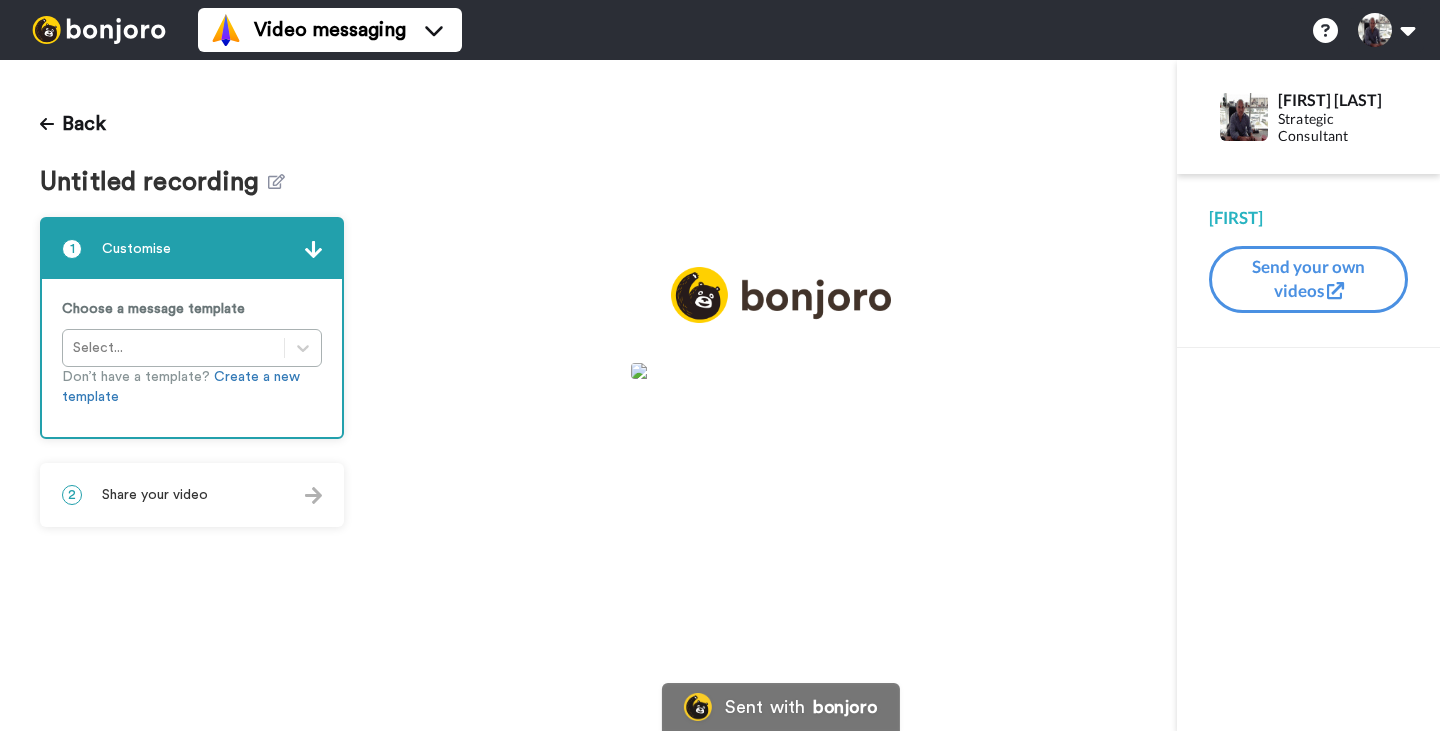 scroll, scrollTop: 0, scrollLeft: 0, axis: both 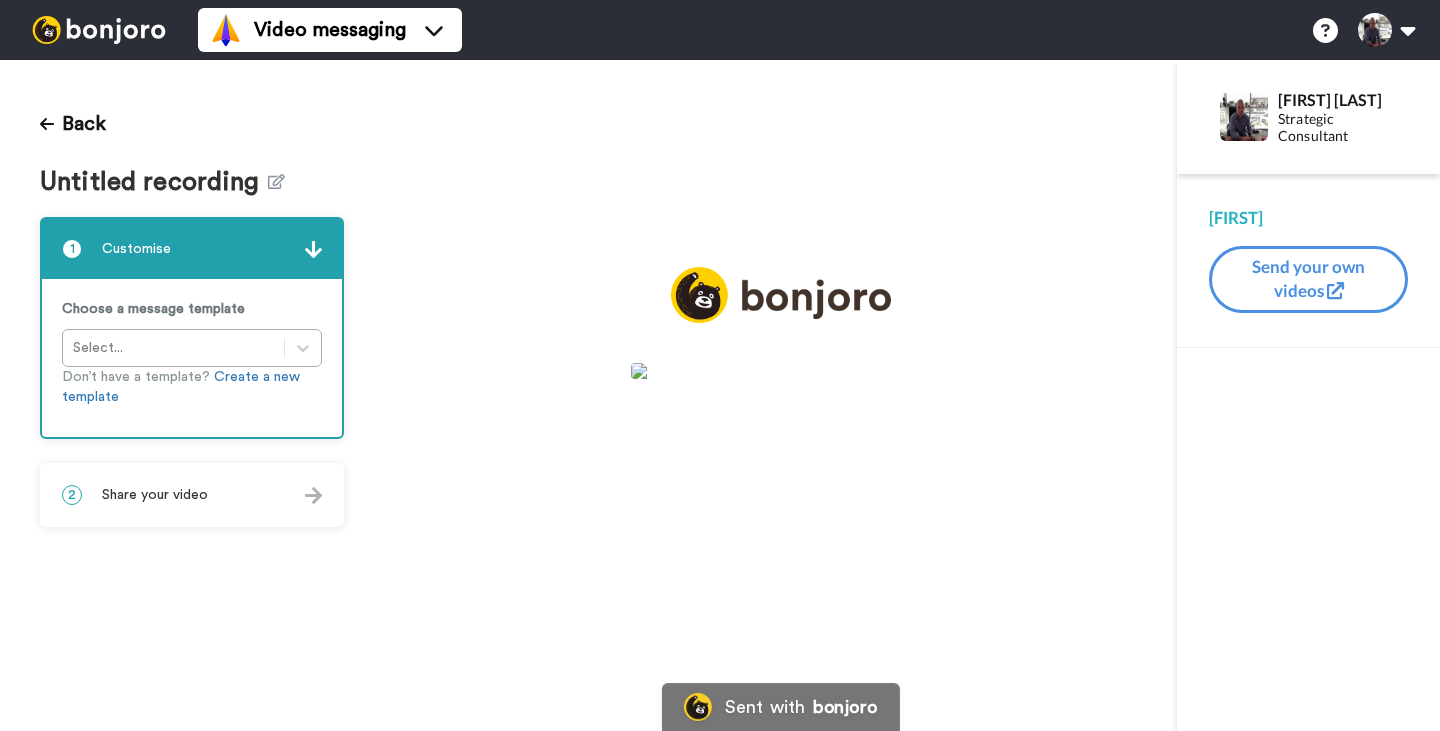 click on "Choose a message template Select... Don’t have a template?   Create a new template" at bounding box center [192, 358] 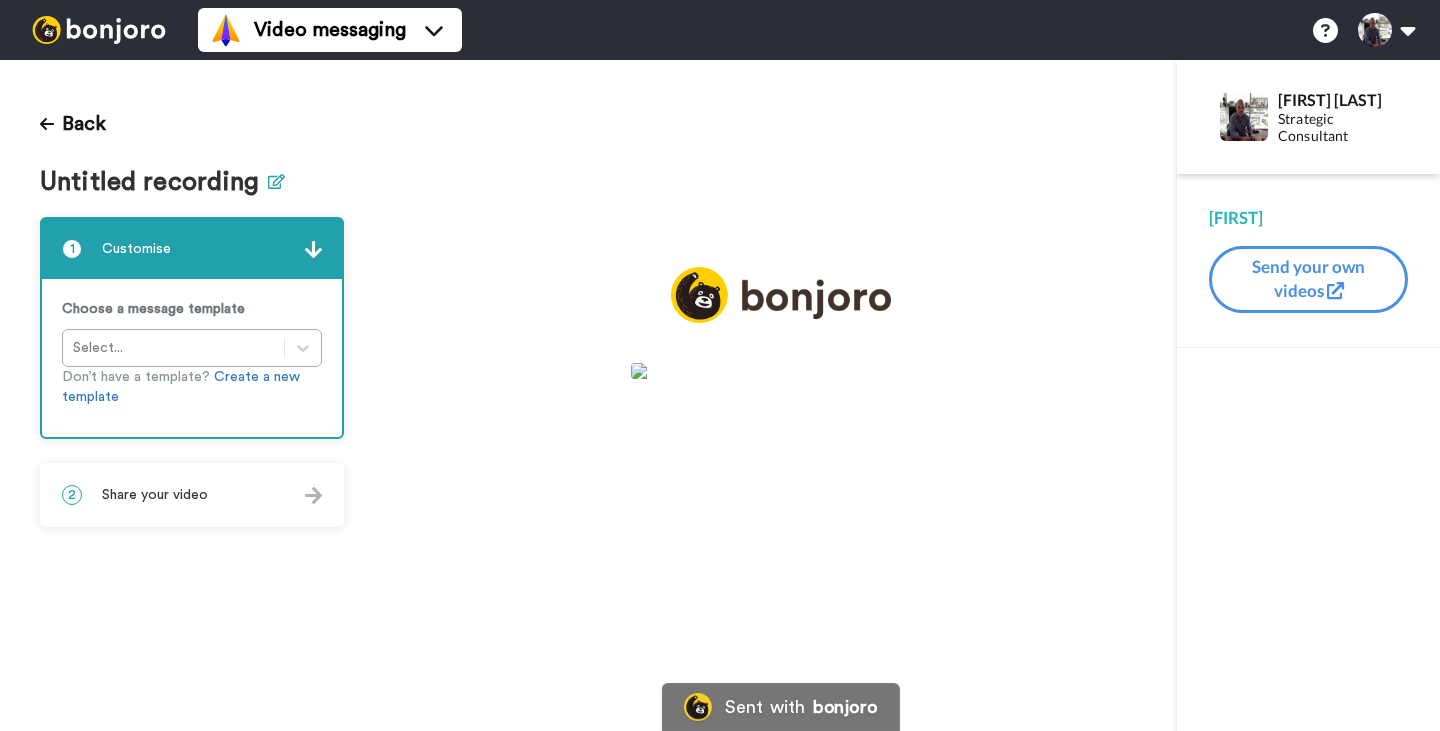 click at bounding box center (276, 181) 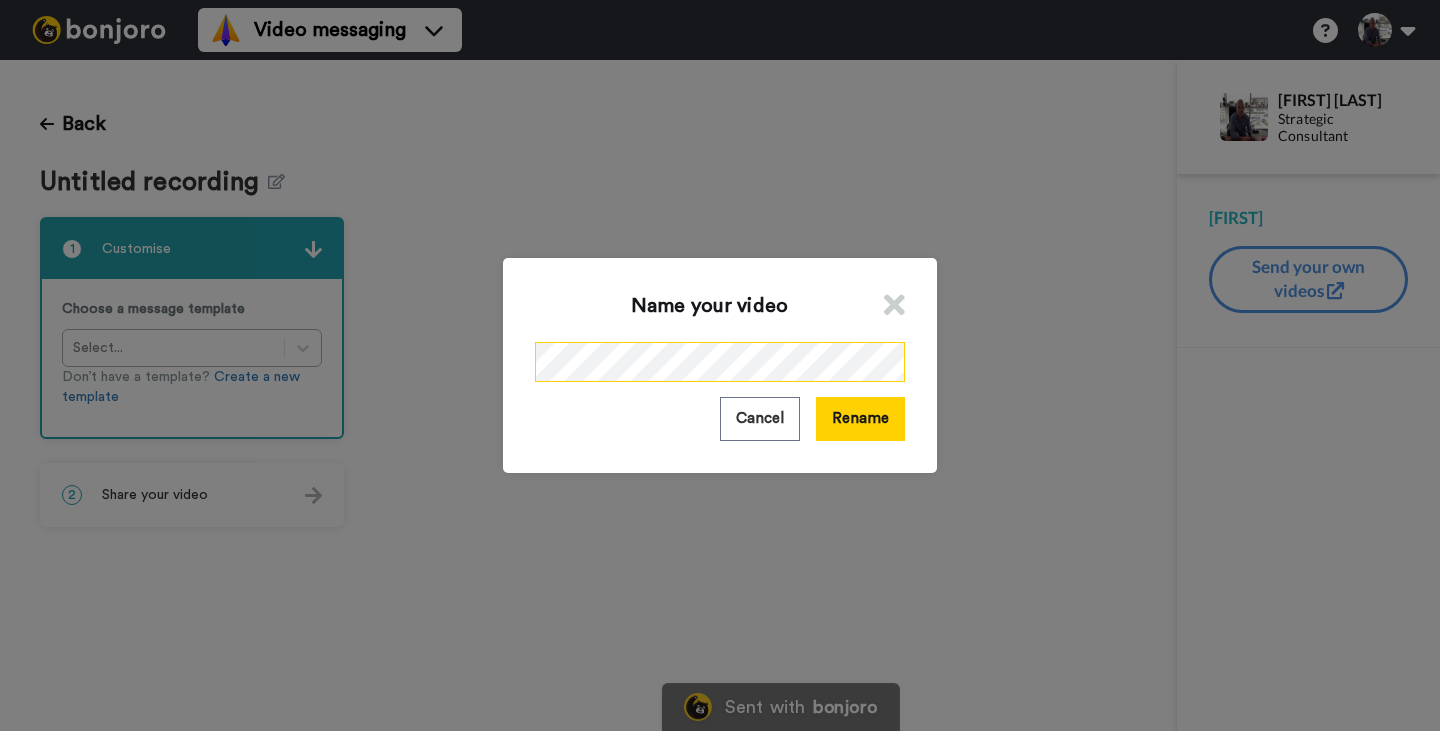 click on "Name your video Cancel Rename" at bounding box center [720, 365] 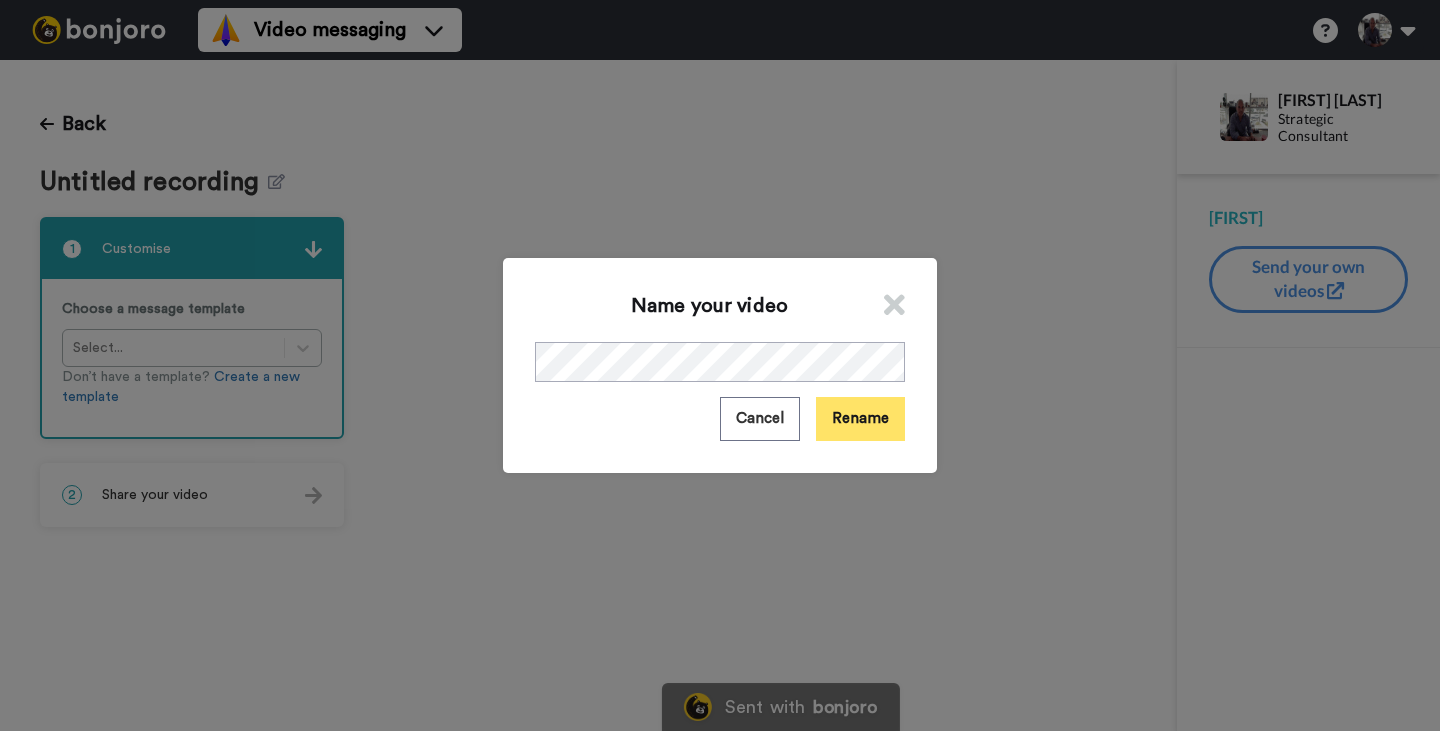 click on "Rename" at bounding box center [860, 418] 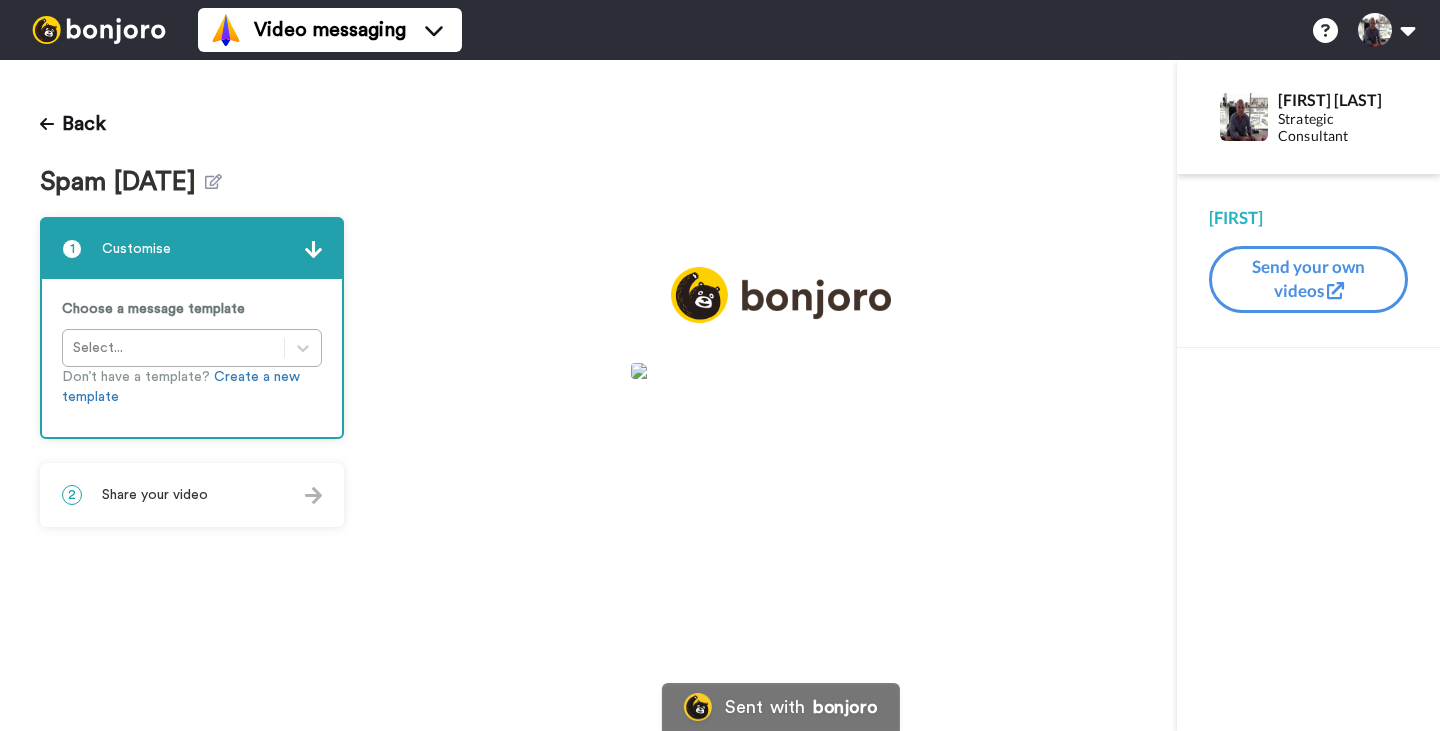 click on "Choose a message template Select... Don’t have a template?   Create a new template" at bounding box center [192, 358] 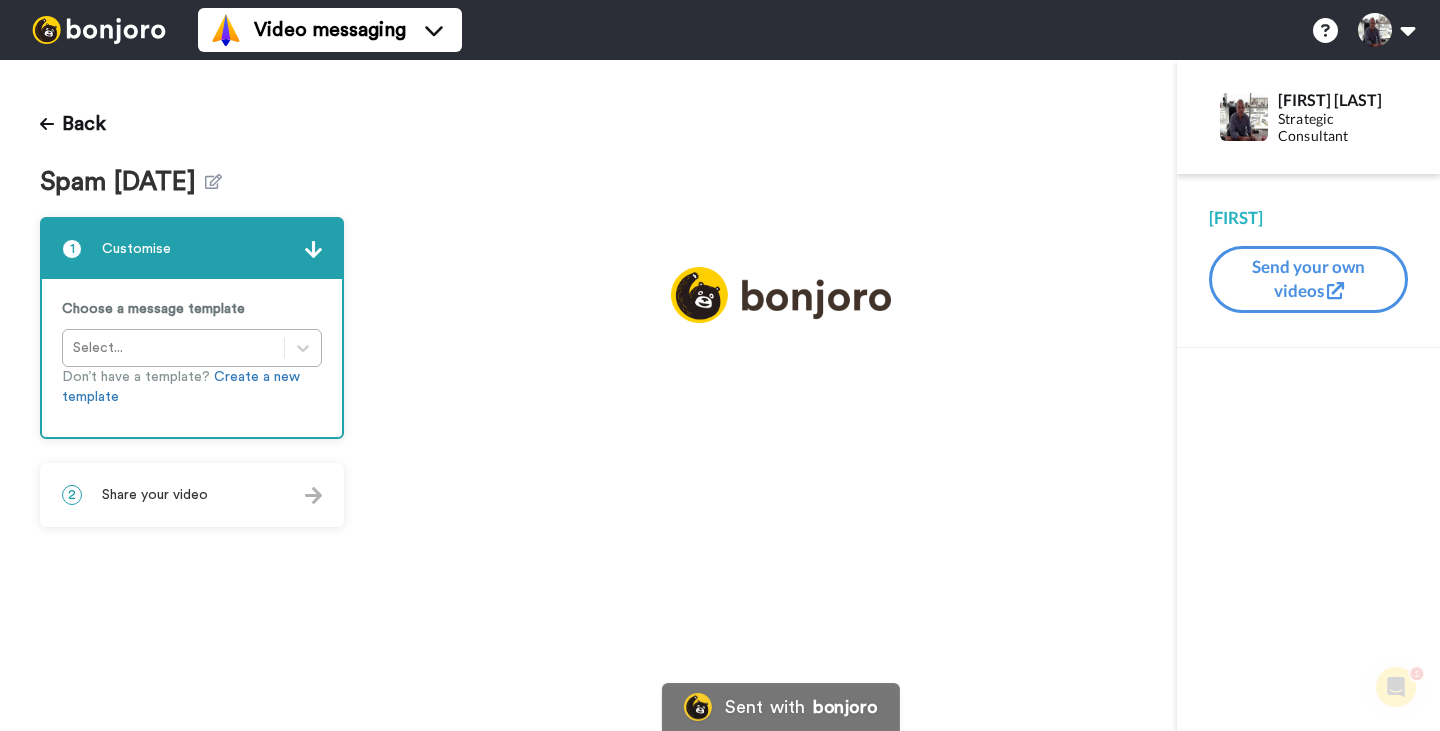 scroll, scrollTop: 0, scrollLeft: 0, axis: both 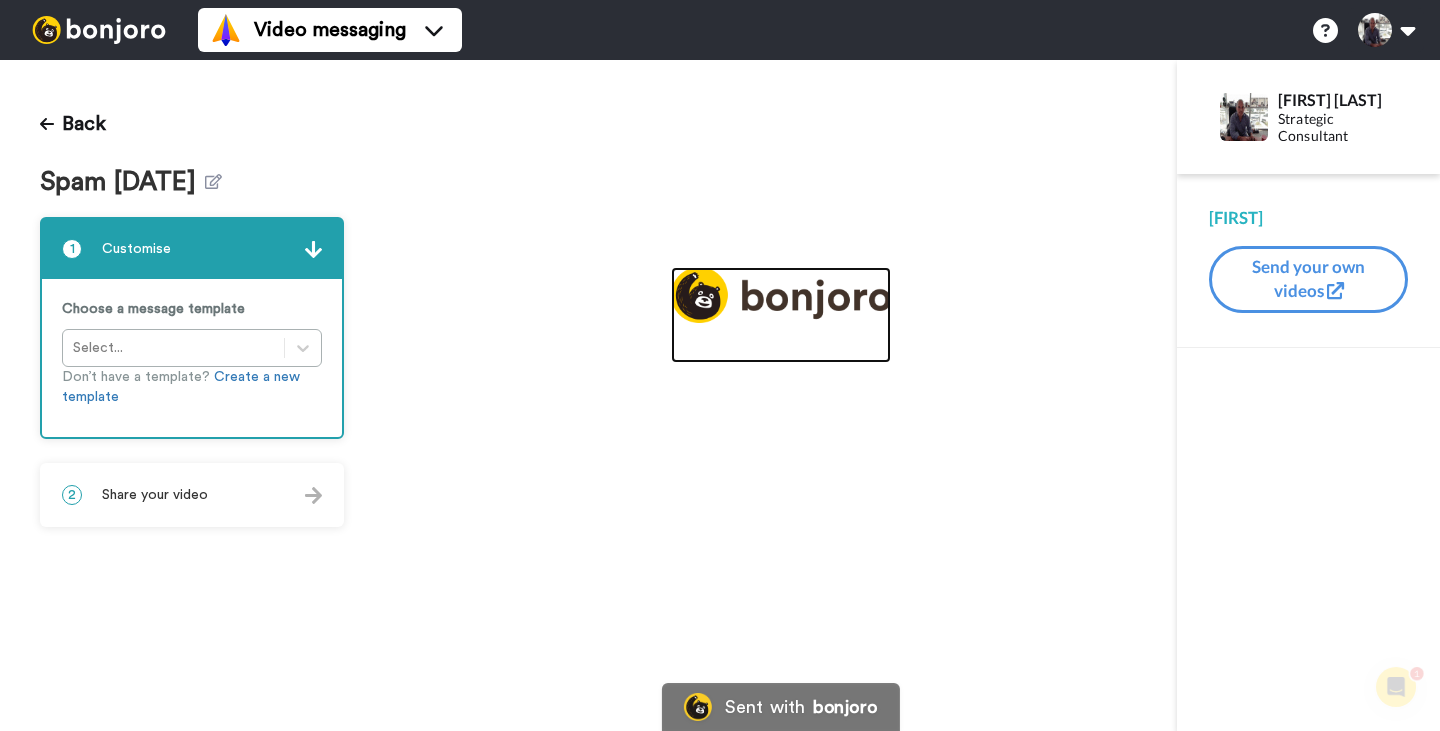 click at bounding box center [781, 295] 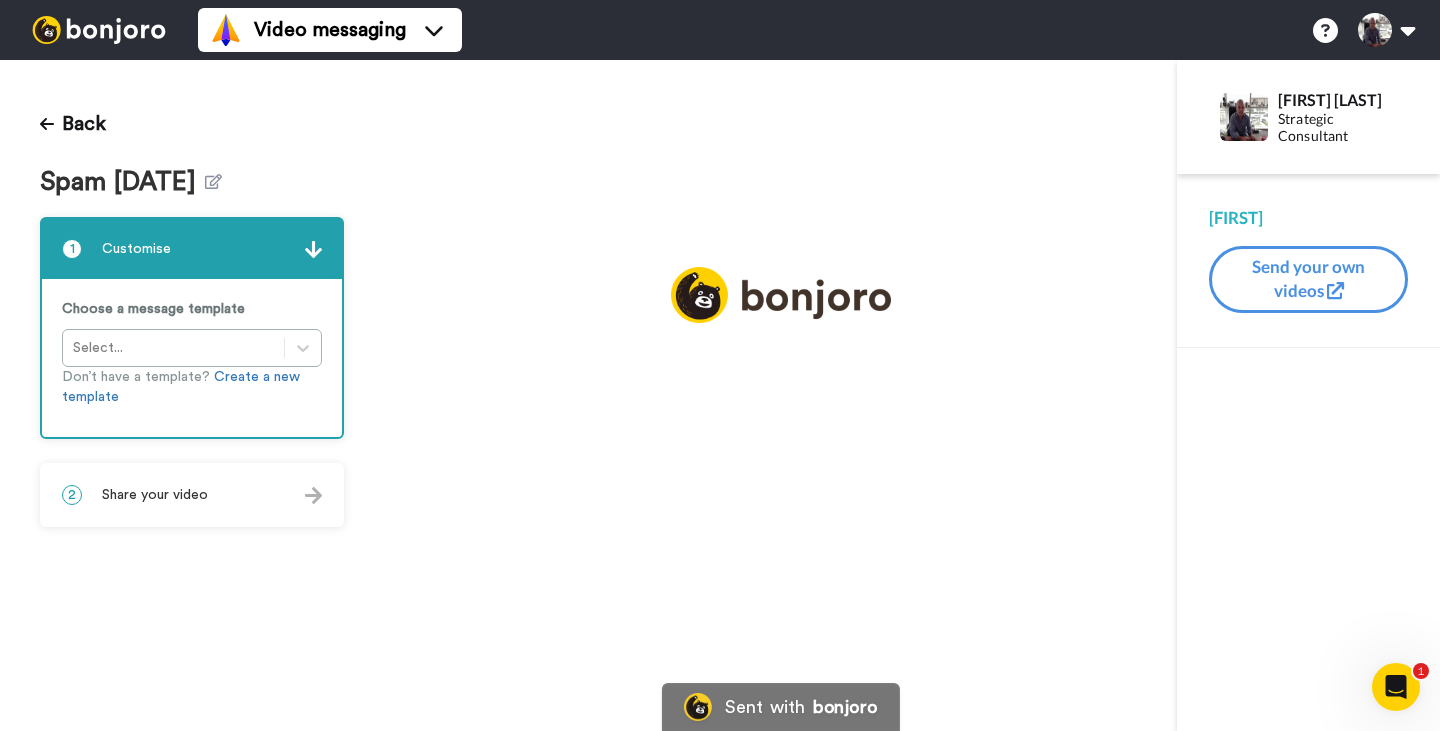 click on "Choose a message template Select... Don’t have a template?   Create a new template" at bounding box center [192, 358] 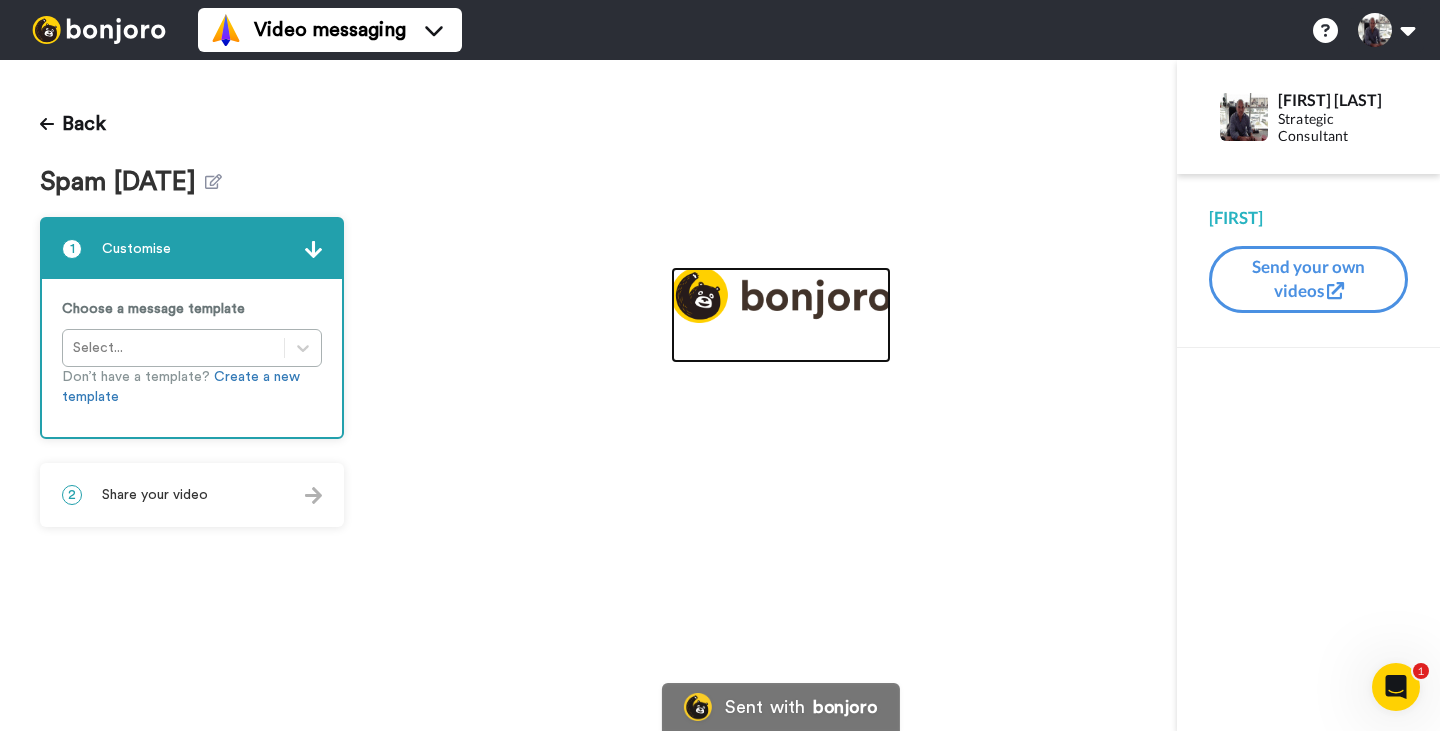 click at bounding box center [781, 295] 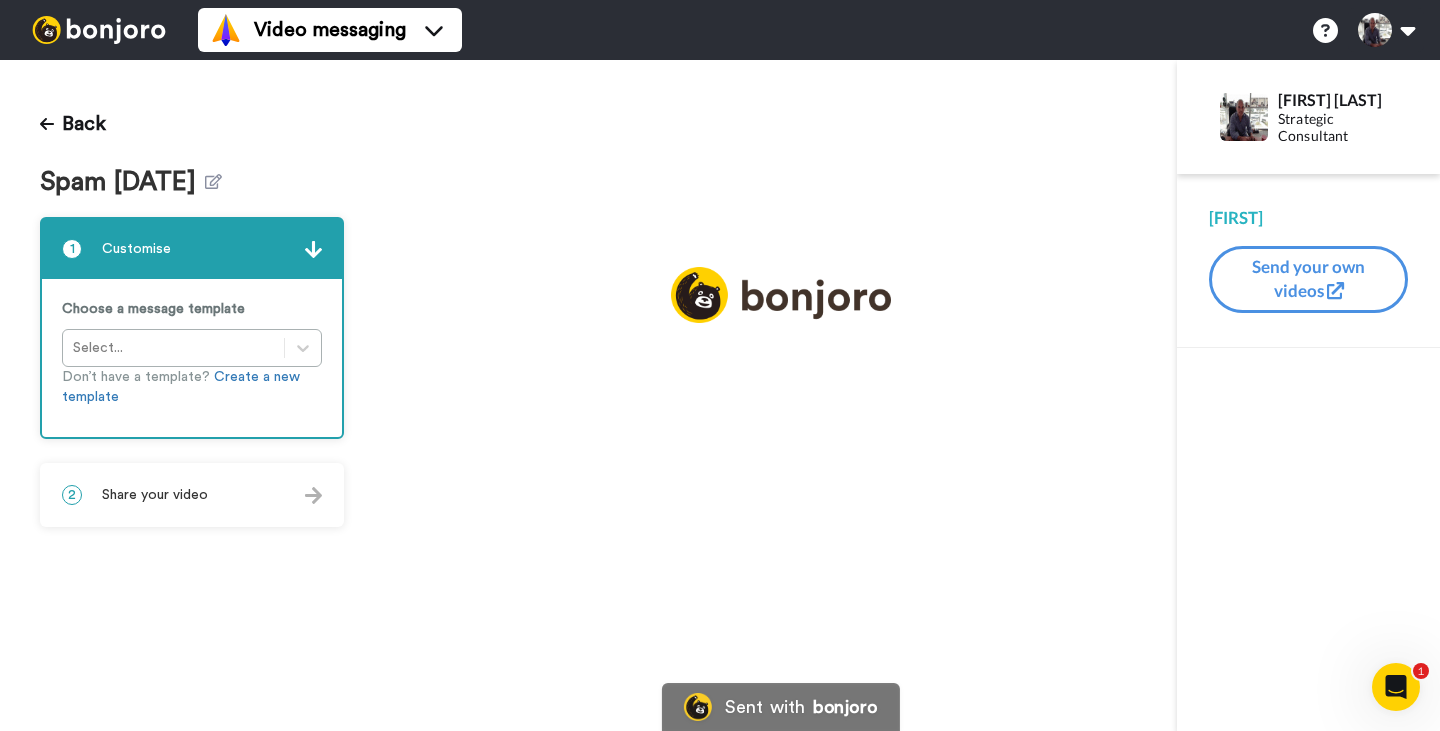 click on "Share your video" at bounding box center [155, 495] 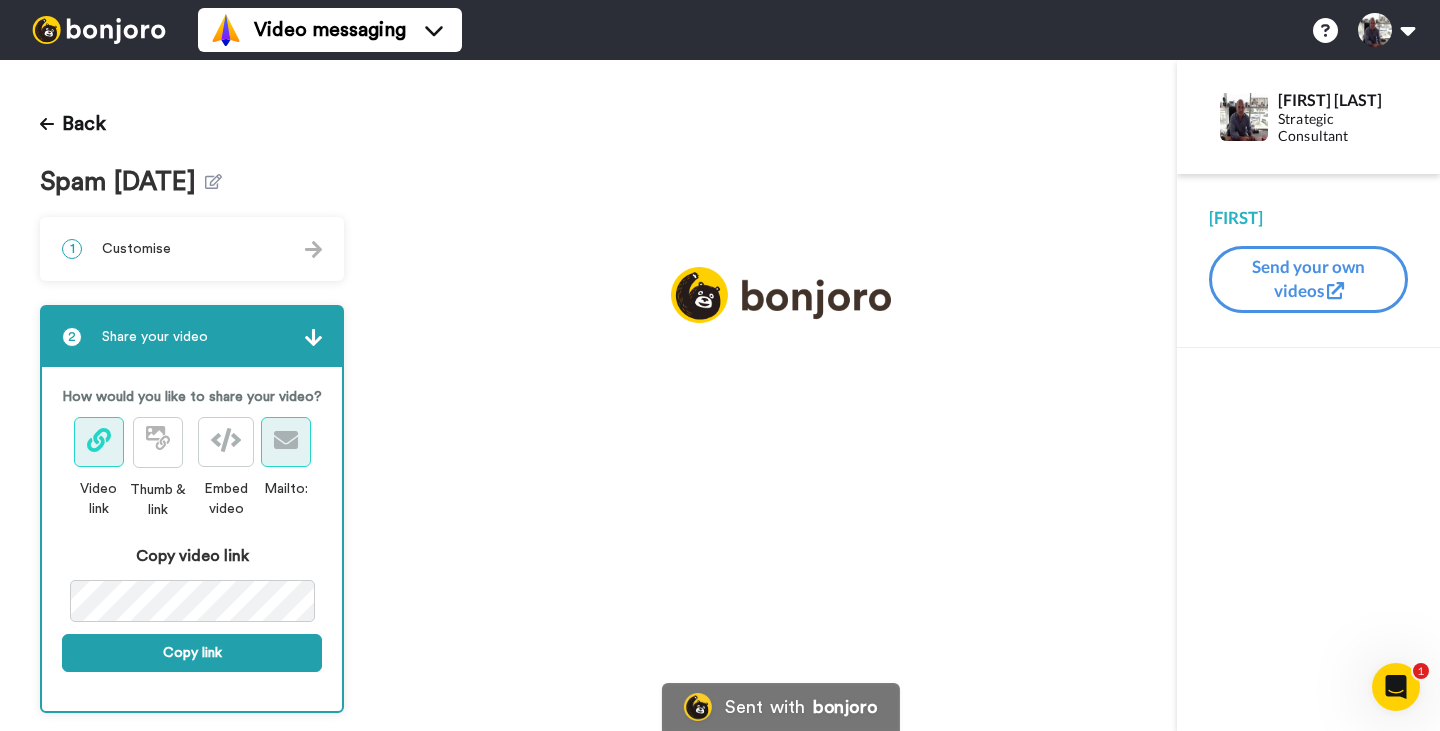 click at bounding box center (286, 440) 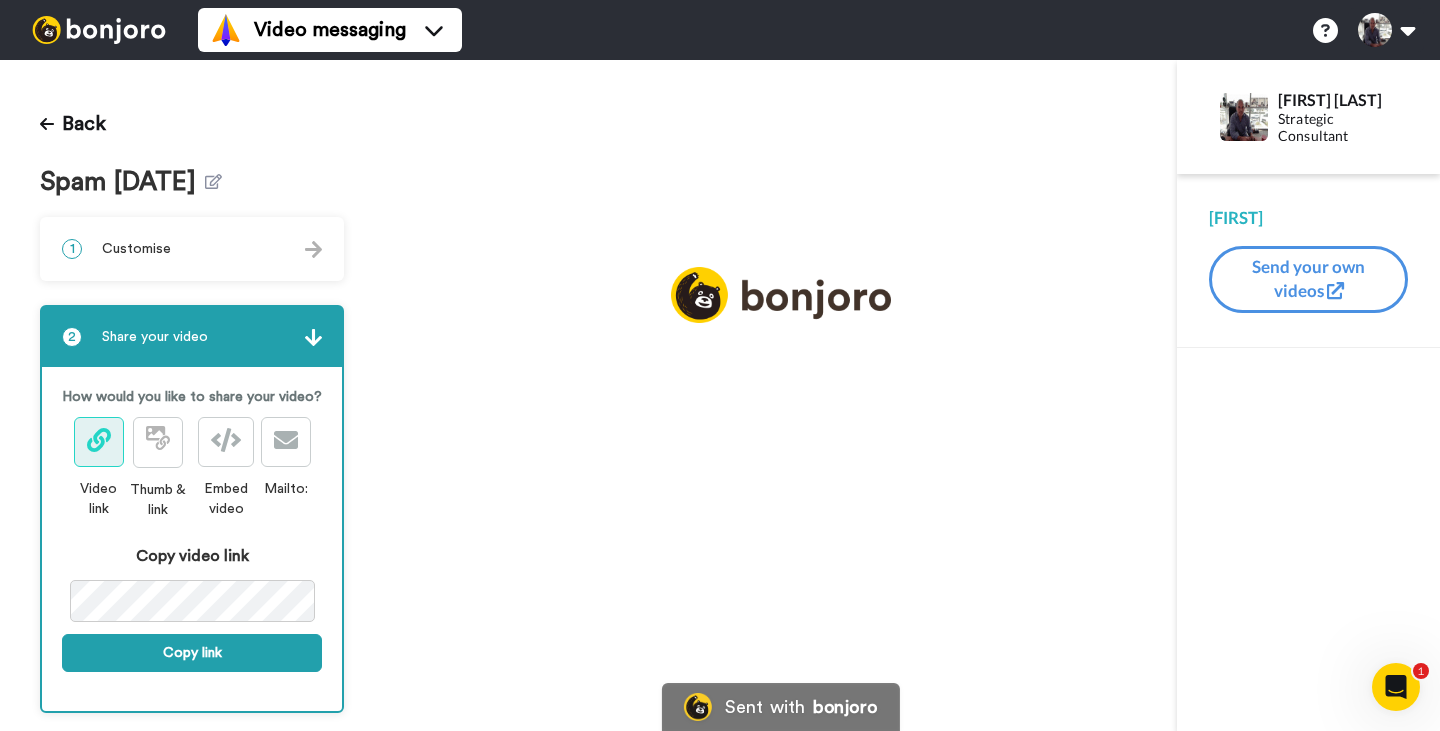 click on "Send your own videos" at bounding box center (1308, 279) 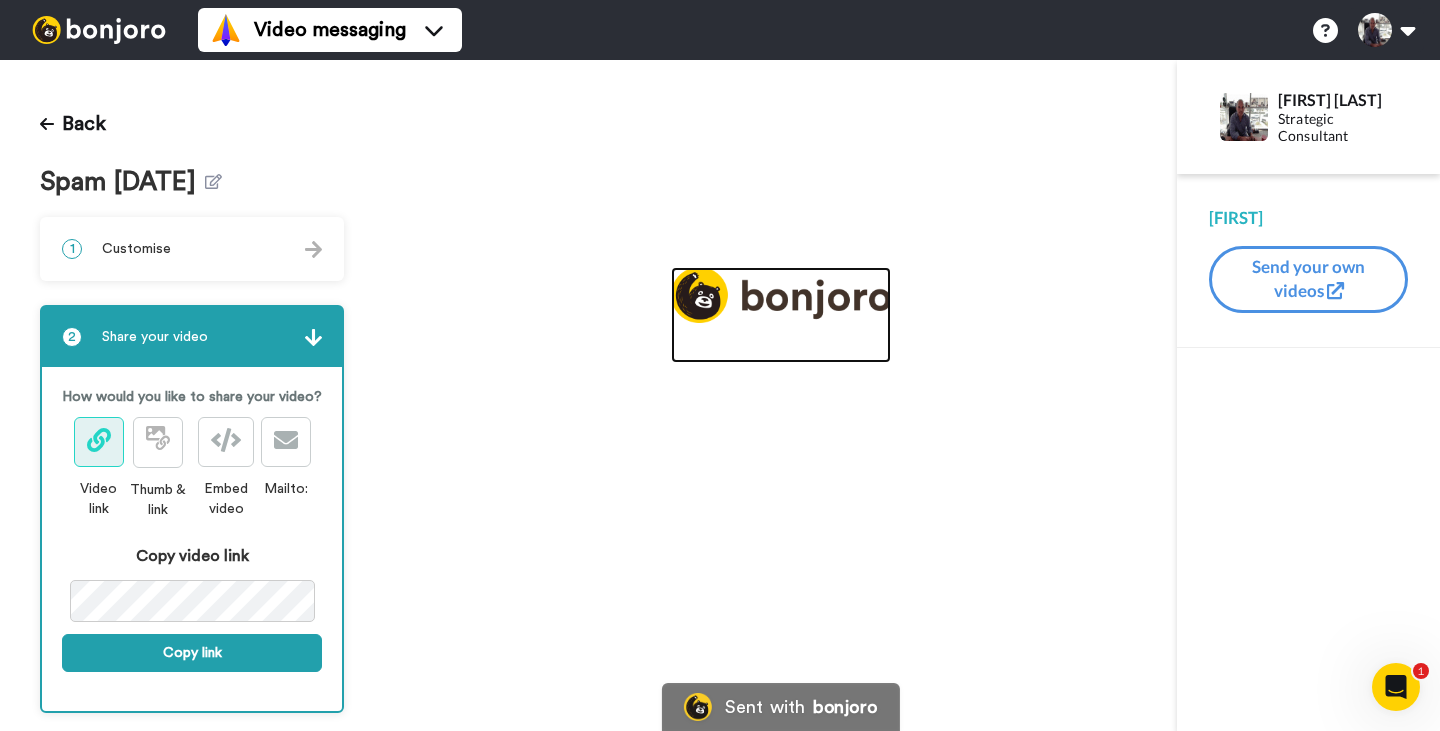 click at bounding box center (781, 295) 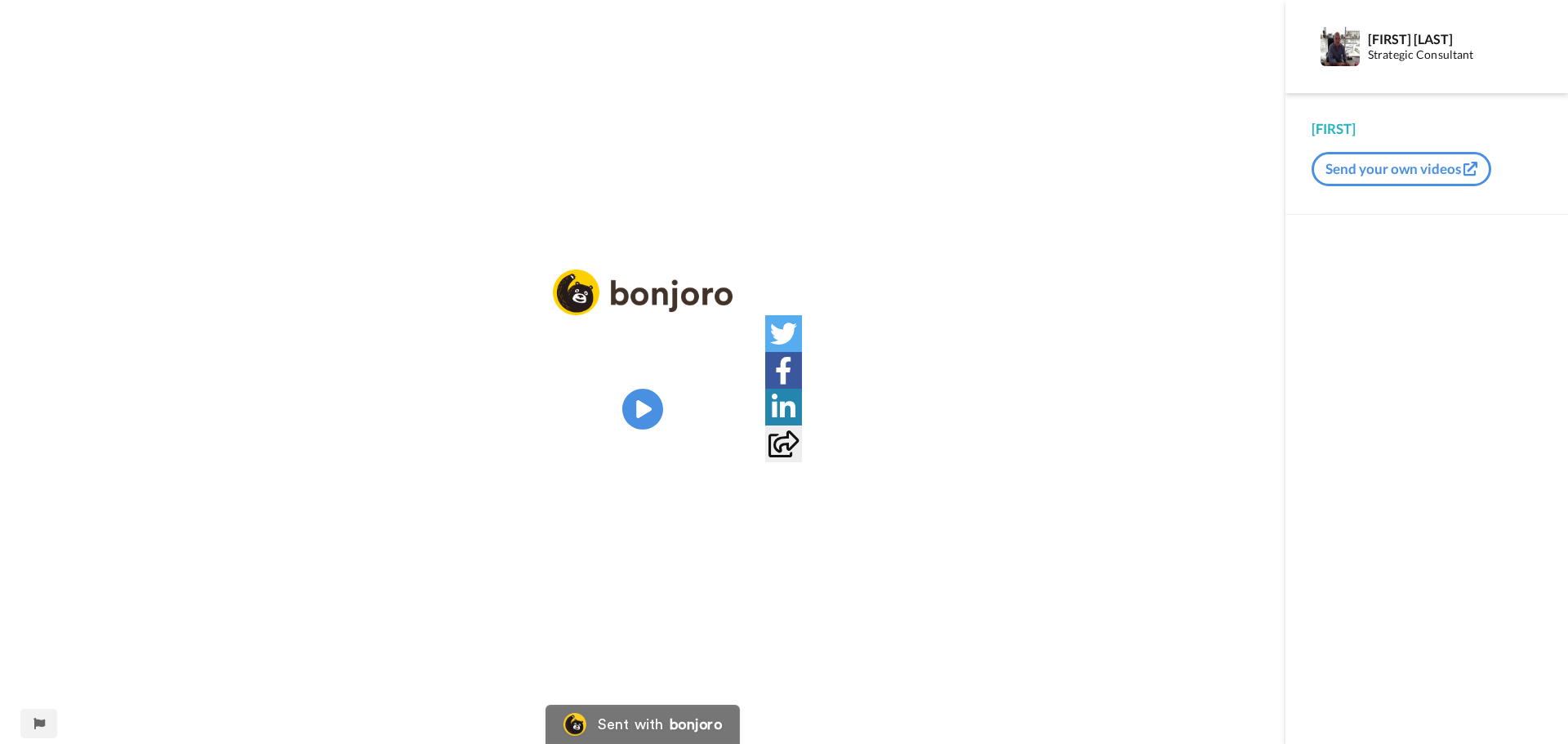 scroll, scrollTop: 0, scrollLeft: 0, axis: both 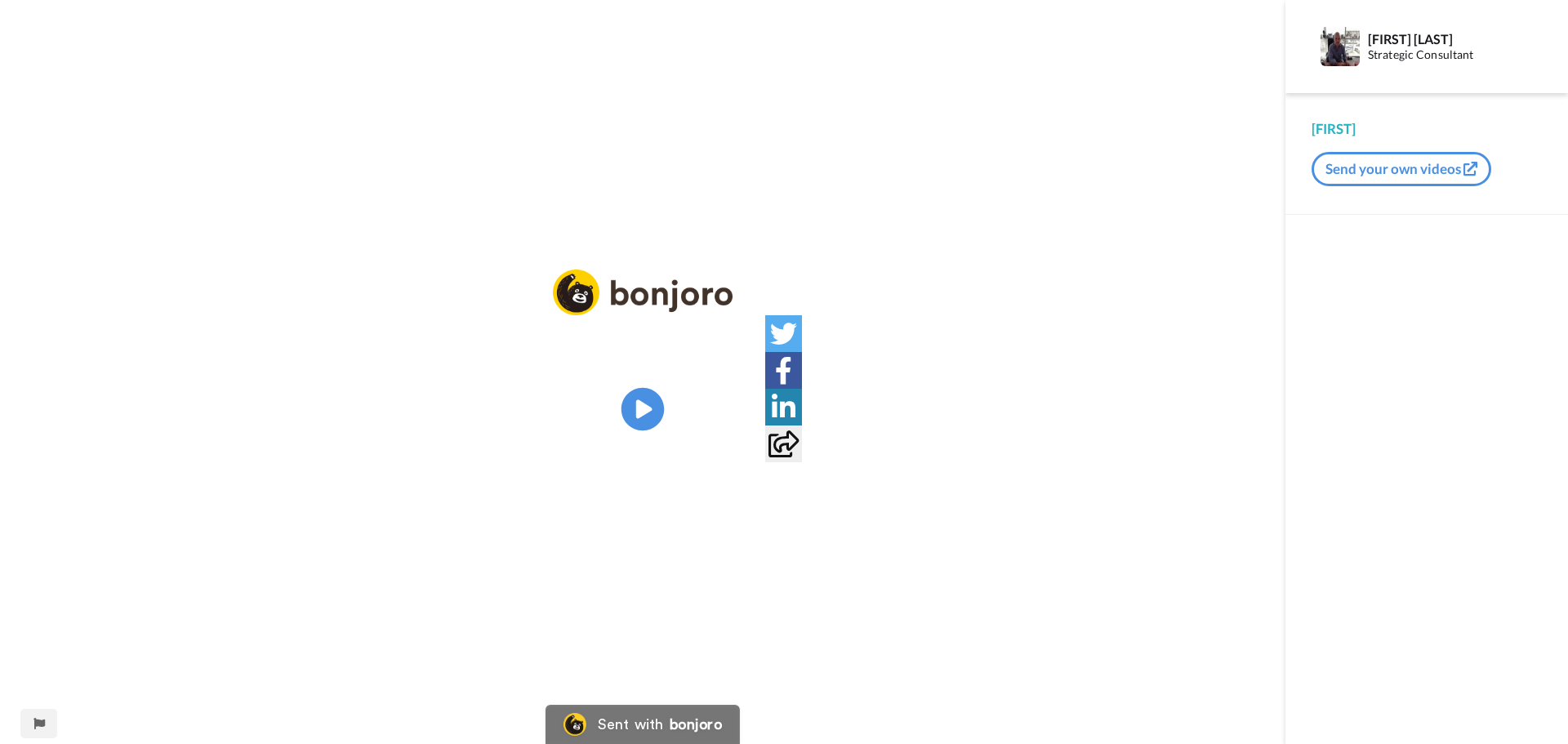 click on "Play/Pause" 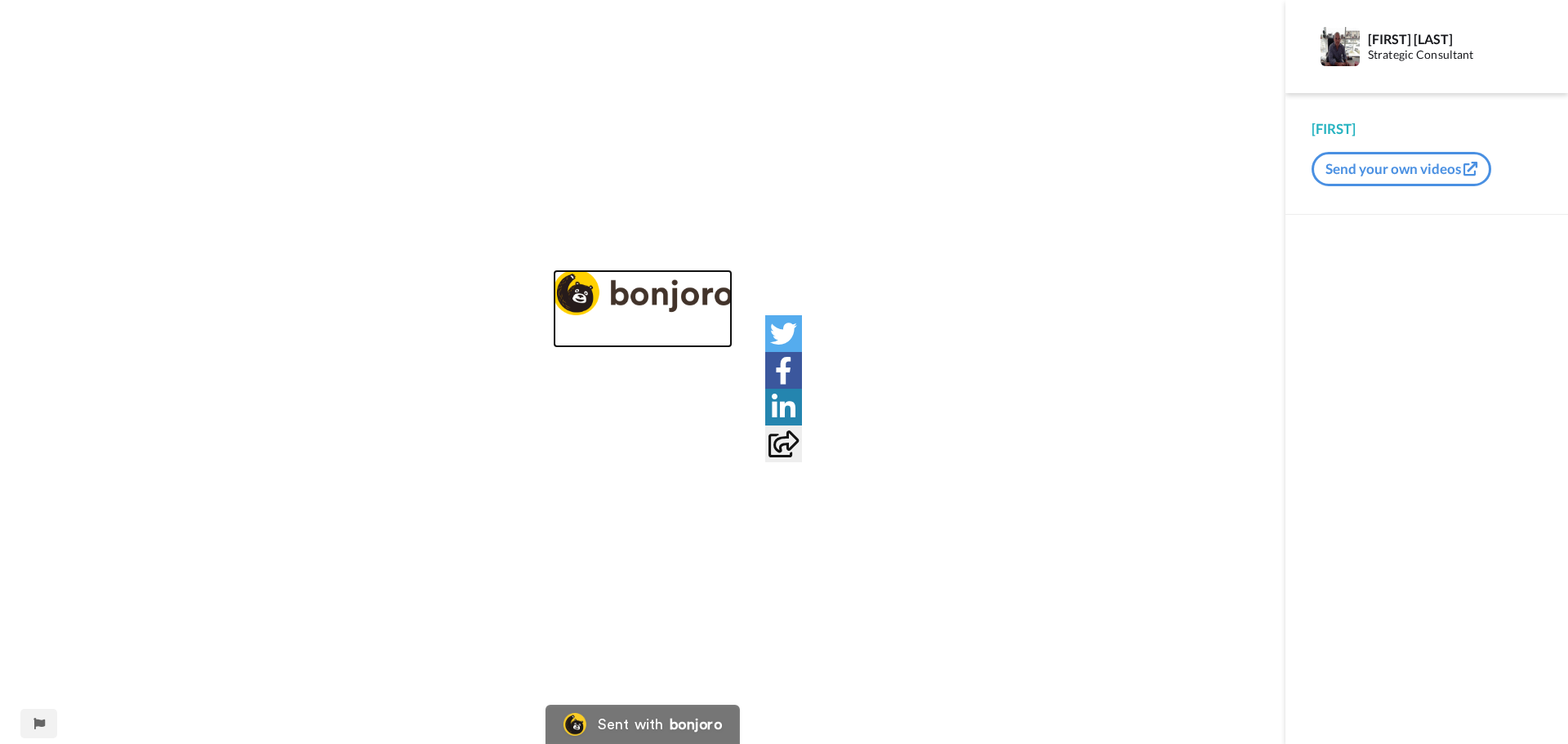 click at bounding box center [643, 292] 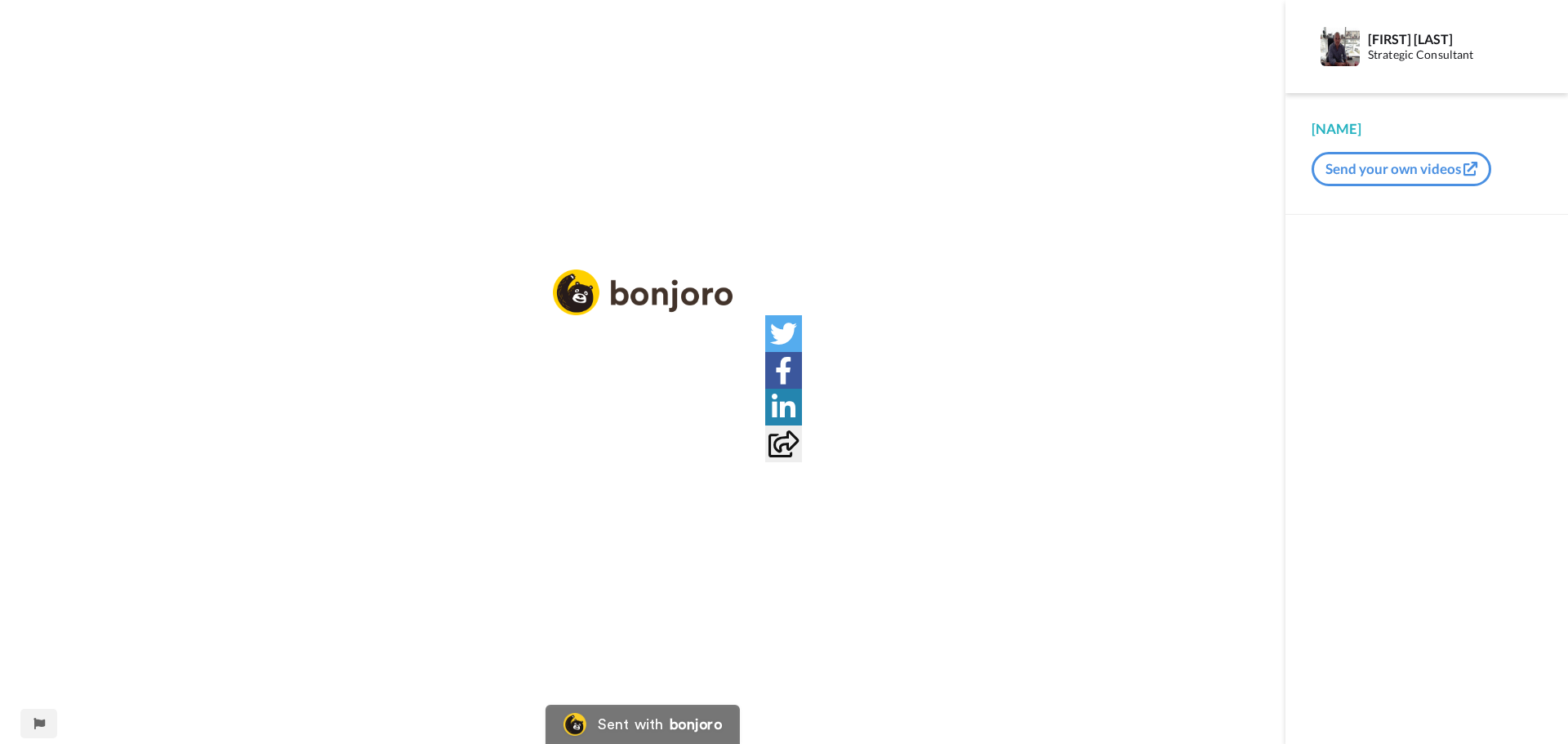 scroll, scrollTop: 0, scrollLeft: 0, axis: both 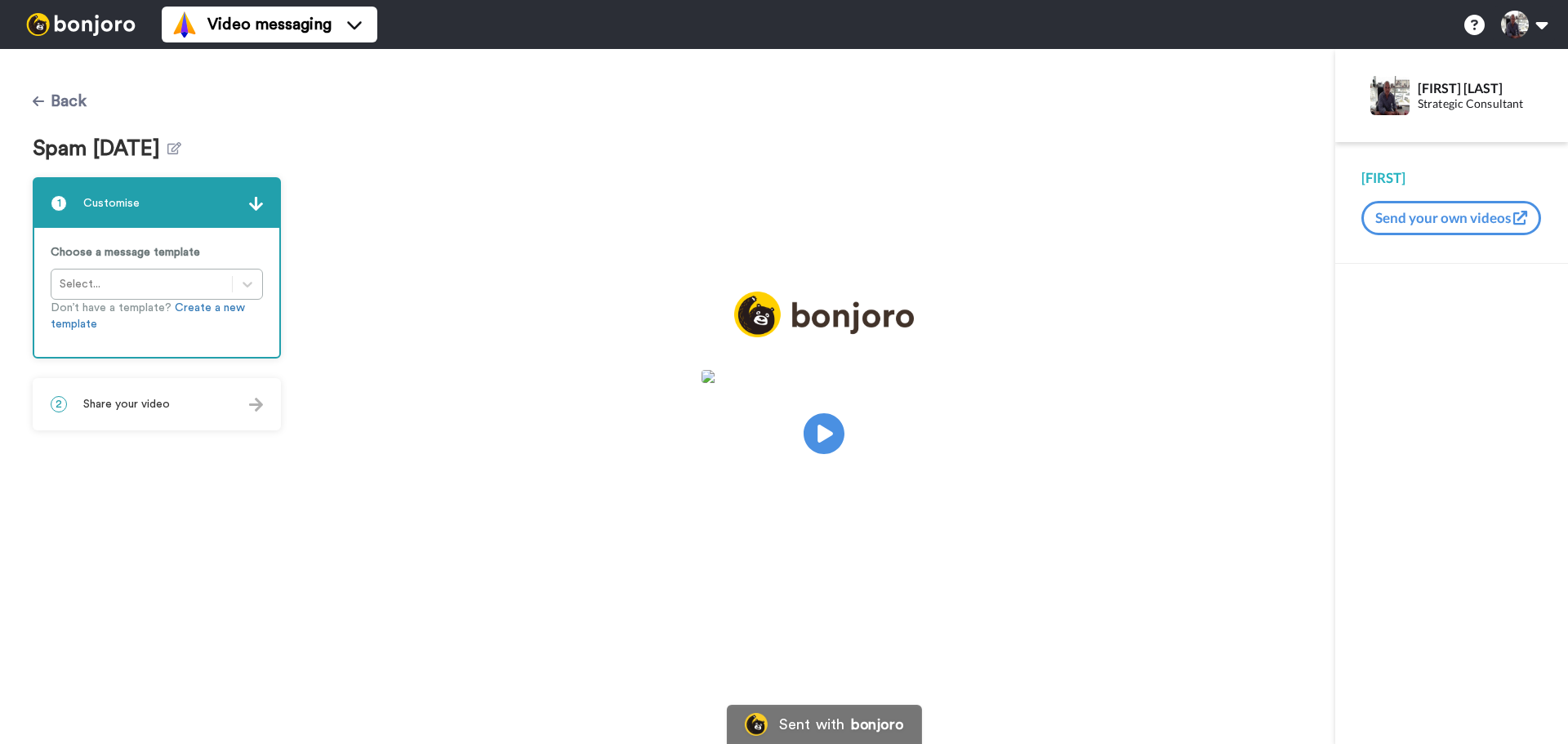 click 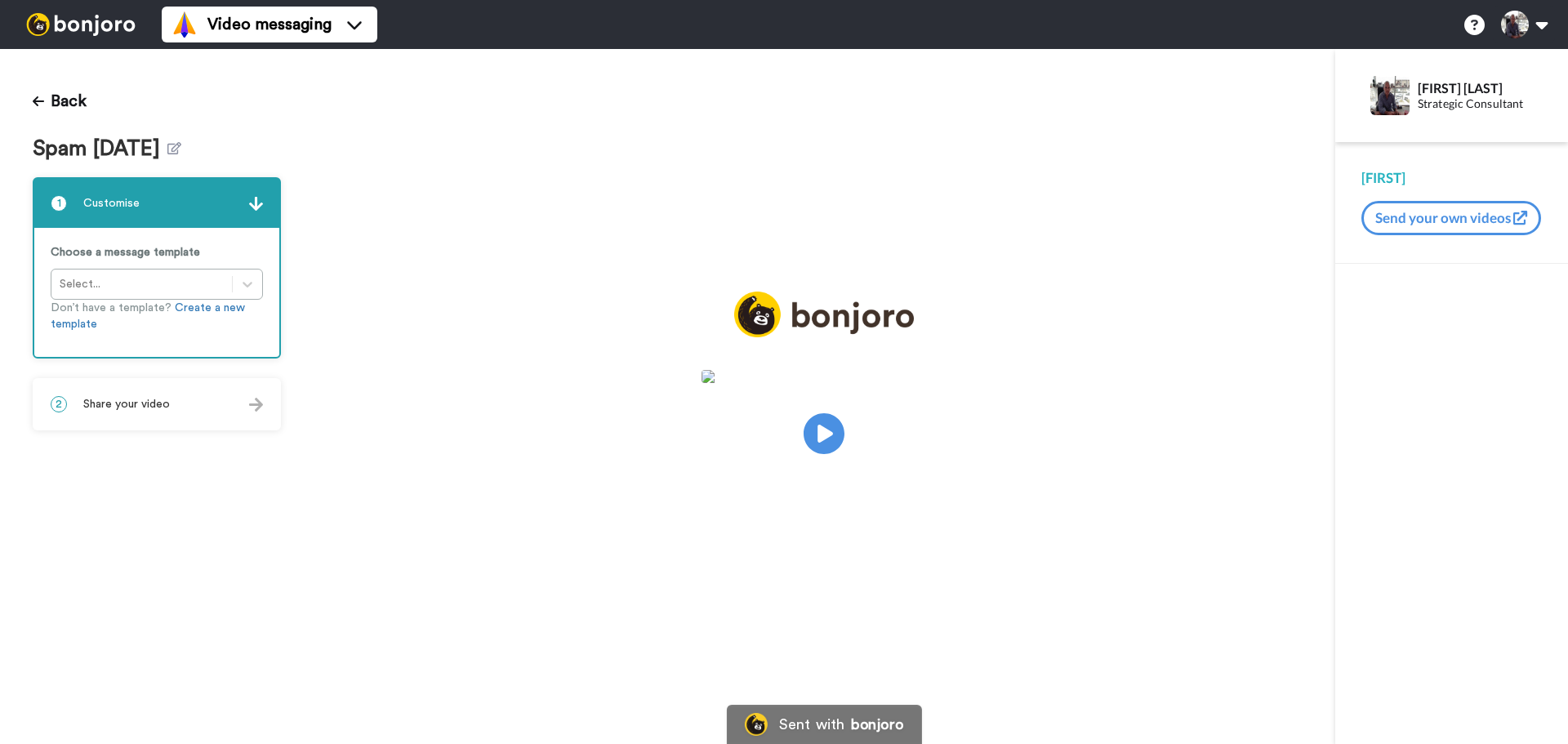 click on "Share your video" at bounding box center (127, 404) 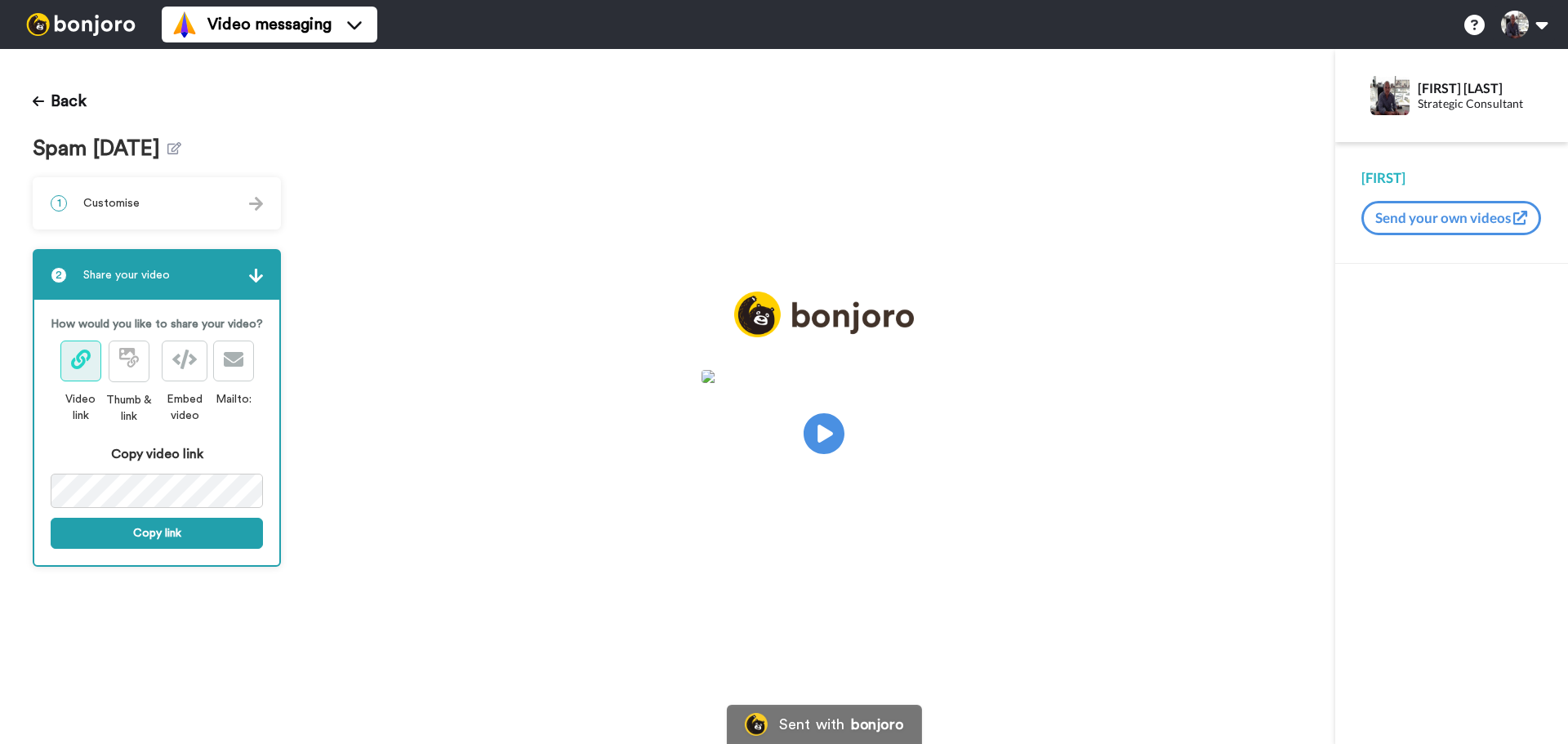 click on "Play/Pause" at bounding box center (824, 396) 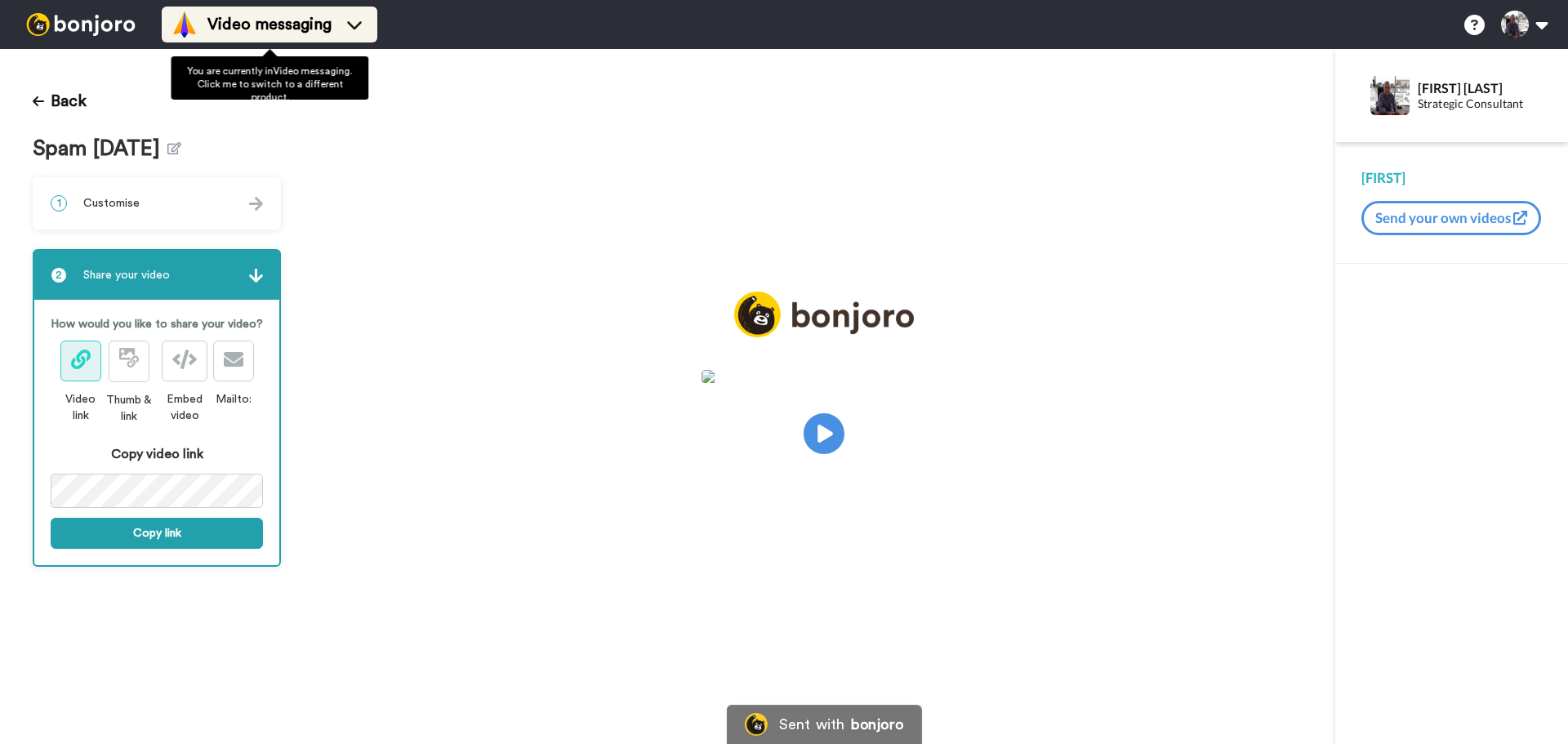 click on "Video messaging" at bounding box center [270, 25] 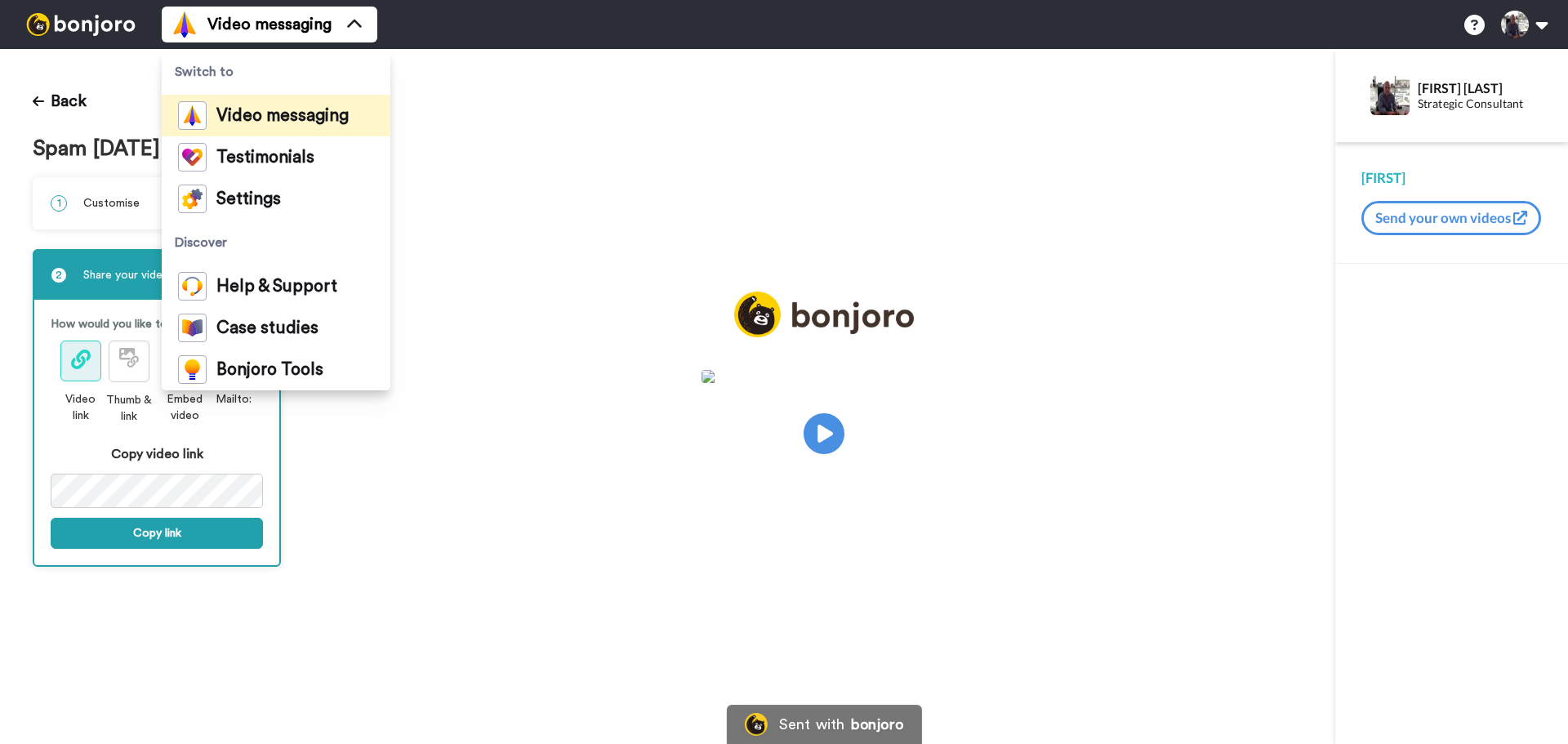 drag, startPoint x: 536, startPoint y: 205, endPoint x: 801, endPoint y: 415, distance: 338.1198 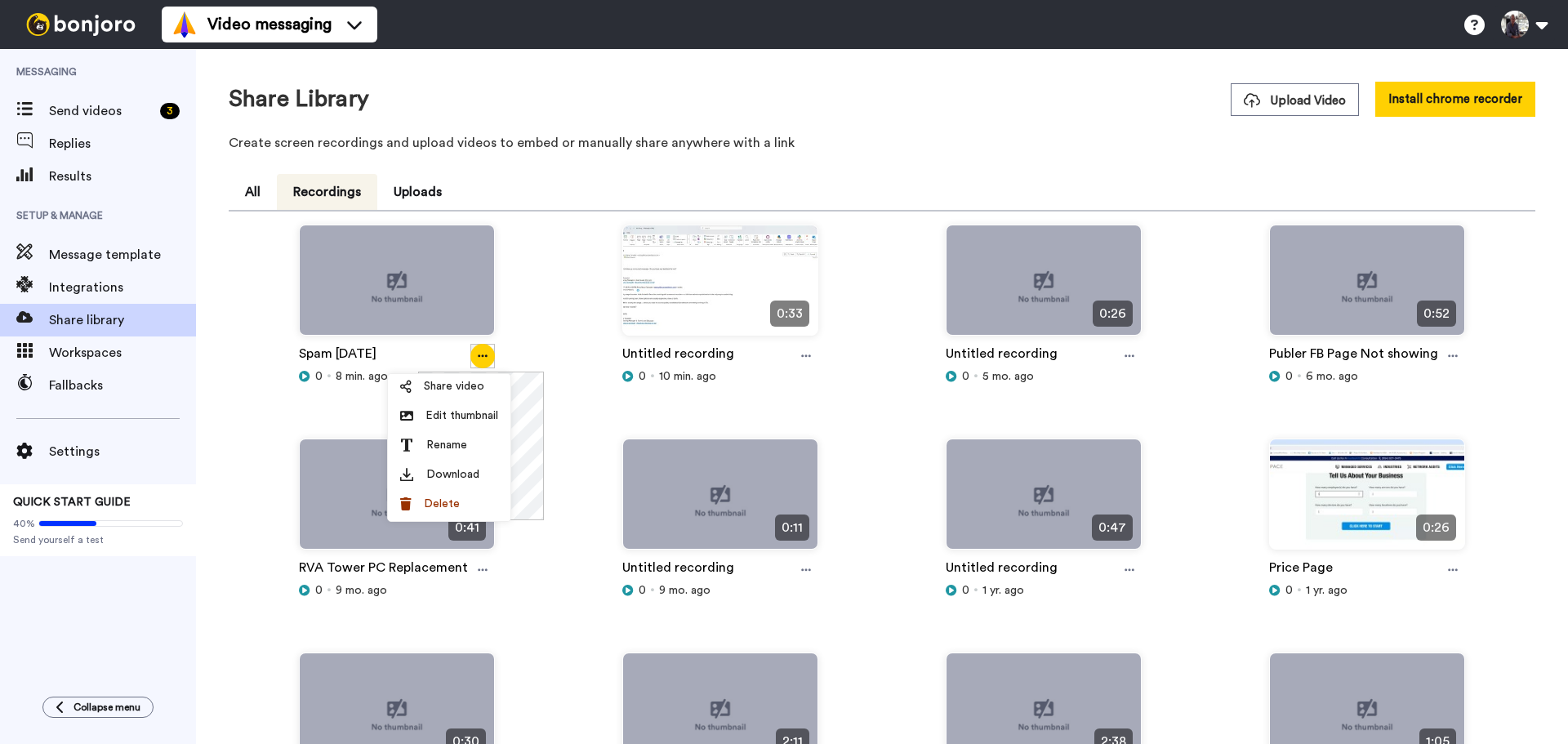 scroll, scrollTop: 0, scrollLeft: 0, axis: both 